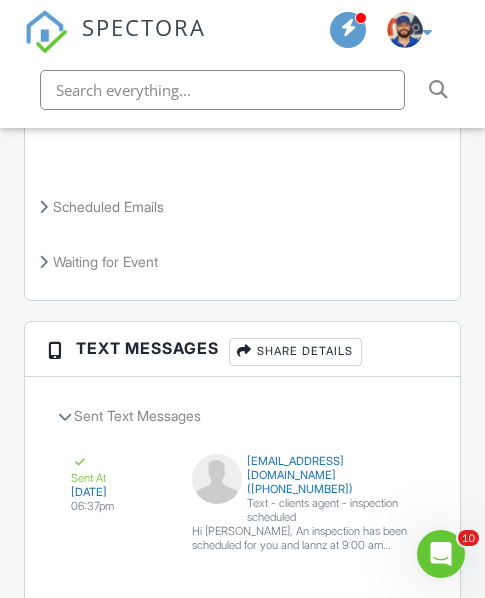 scroll, scrollTop: 0, scrollLeft: 0, axis: both 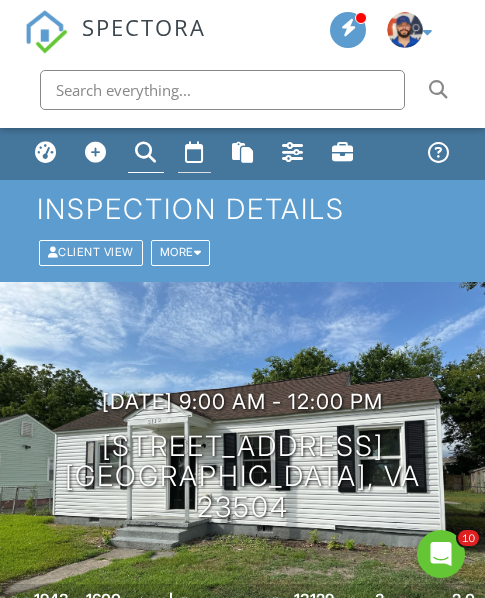 click at bounding box center [194, 152] 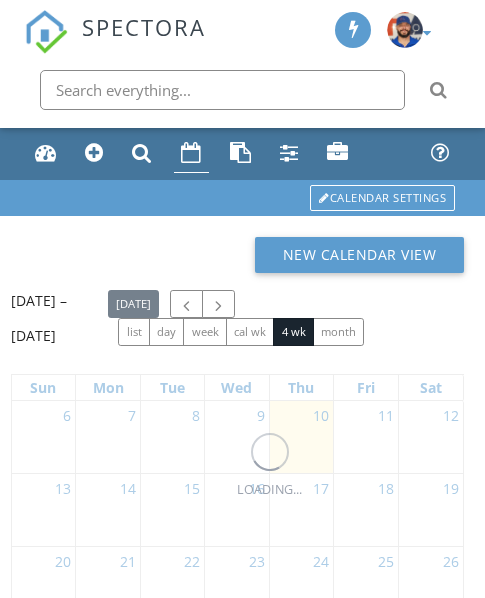 scroll, scrollTop: 0, scrollLeft: 0, axis: both 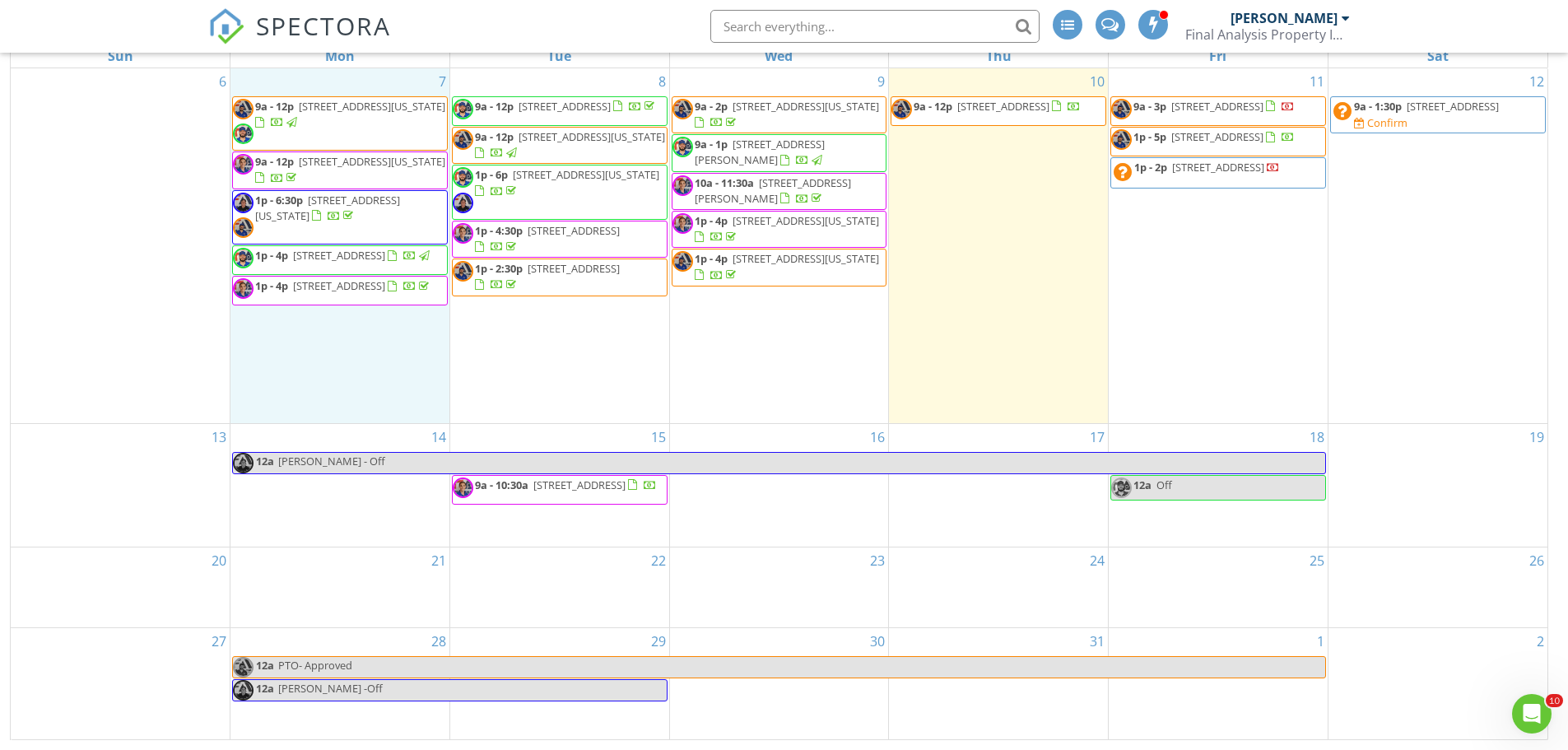 click on "7
9a - 12p
2249 Leeward Shore Ct , Virginia Beach 23451
9a - 12p
4052 Peridot Dr, Virginia Beach 23456
1p - 6:30p
712 Pelham Pl, Virginia Beach 23452
1p - 4p
1105 Hinksley Ct, Chesapeake 23322
1p - 4p
1651 Orchard Grove Dr, Chesapeake 23320" at bounding box center [340, 245] 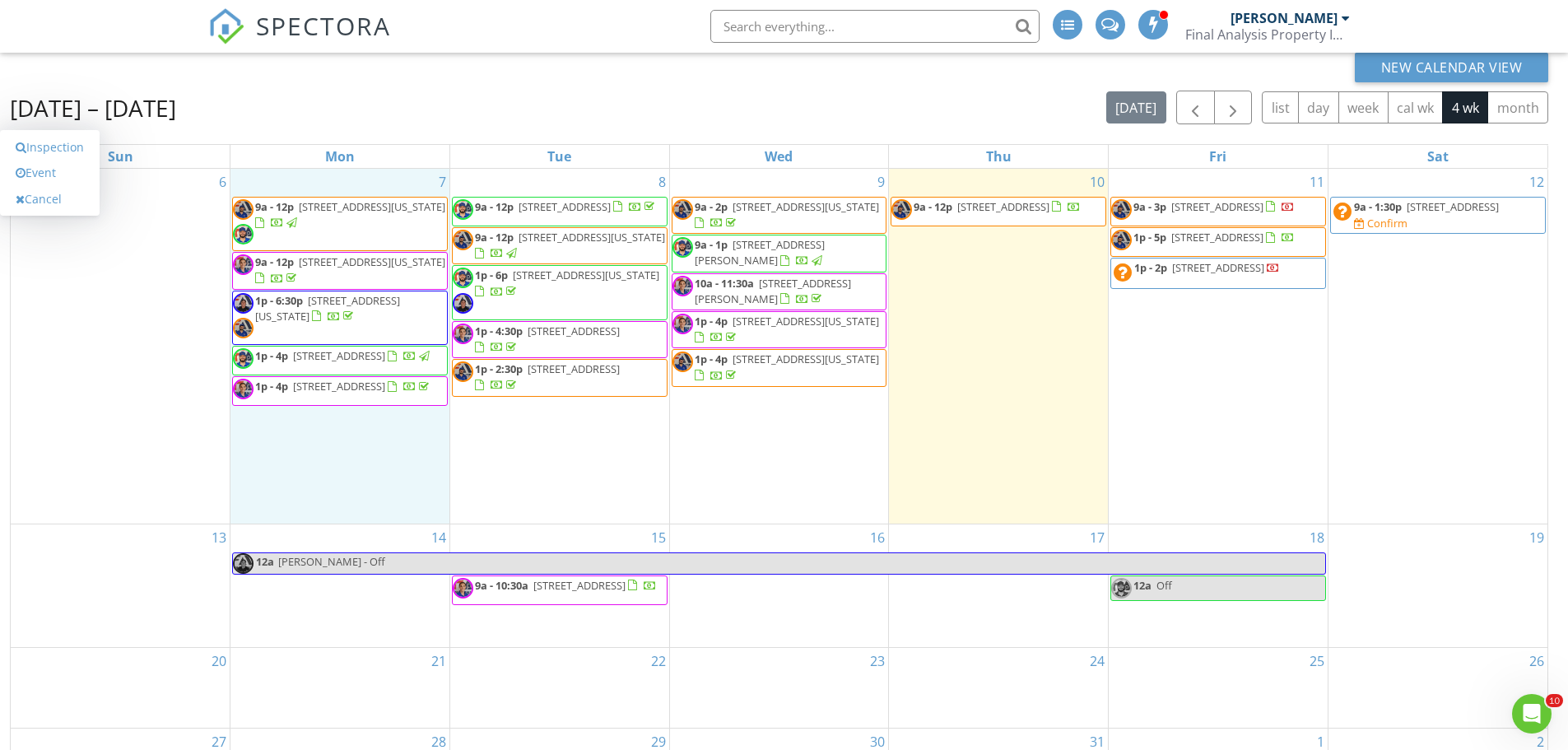 scroll, scrollTop: 0, scrollLeft: 0, axis: both 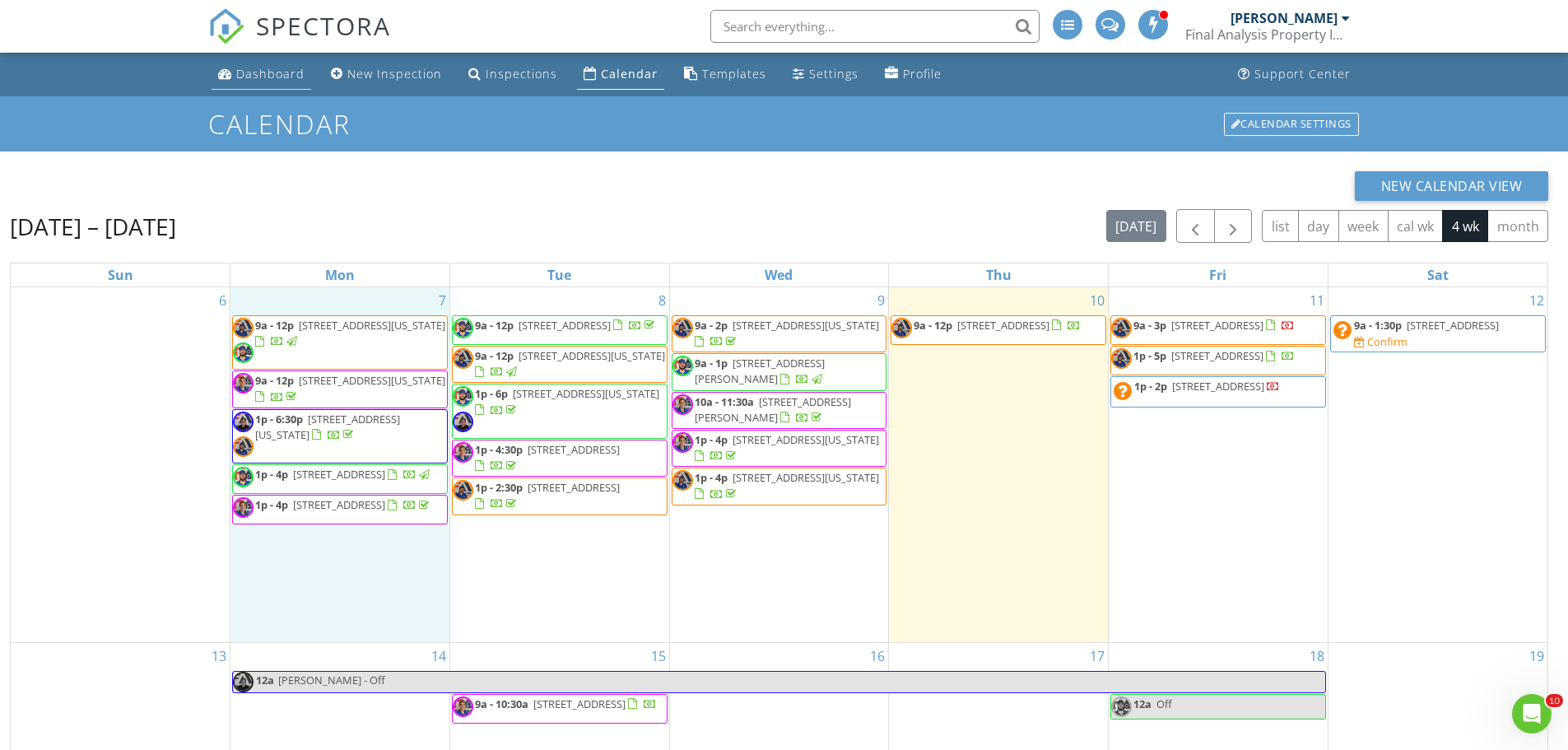click on "Dashboard" at bounding box center (270, 73) 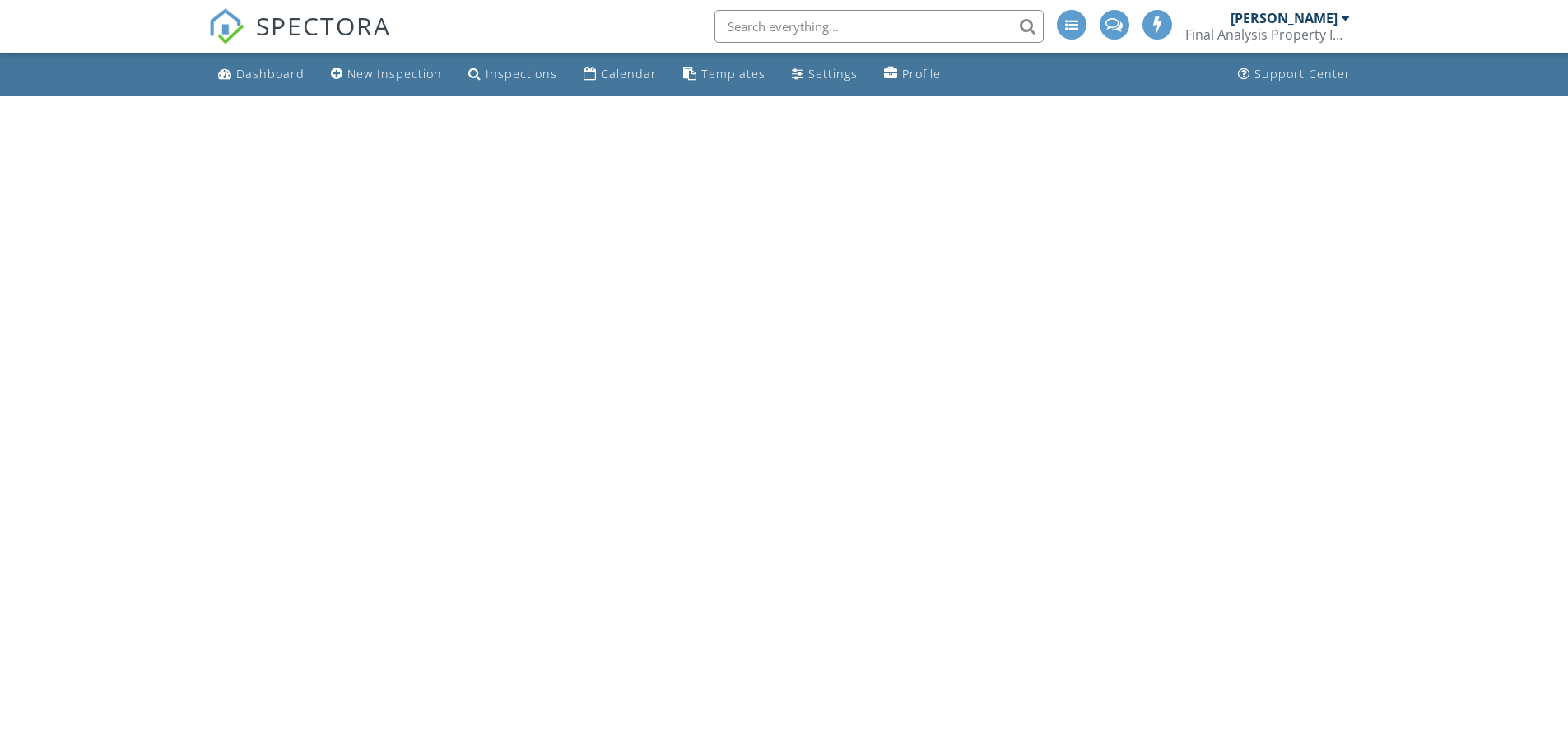 scroll, scrollTop: 0, scrollLeft: 0, axis: both 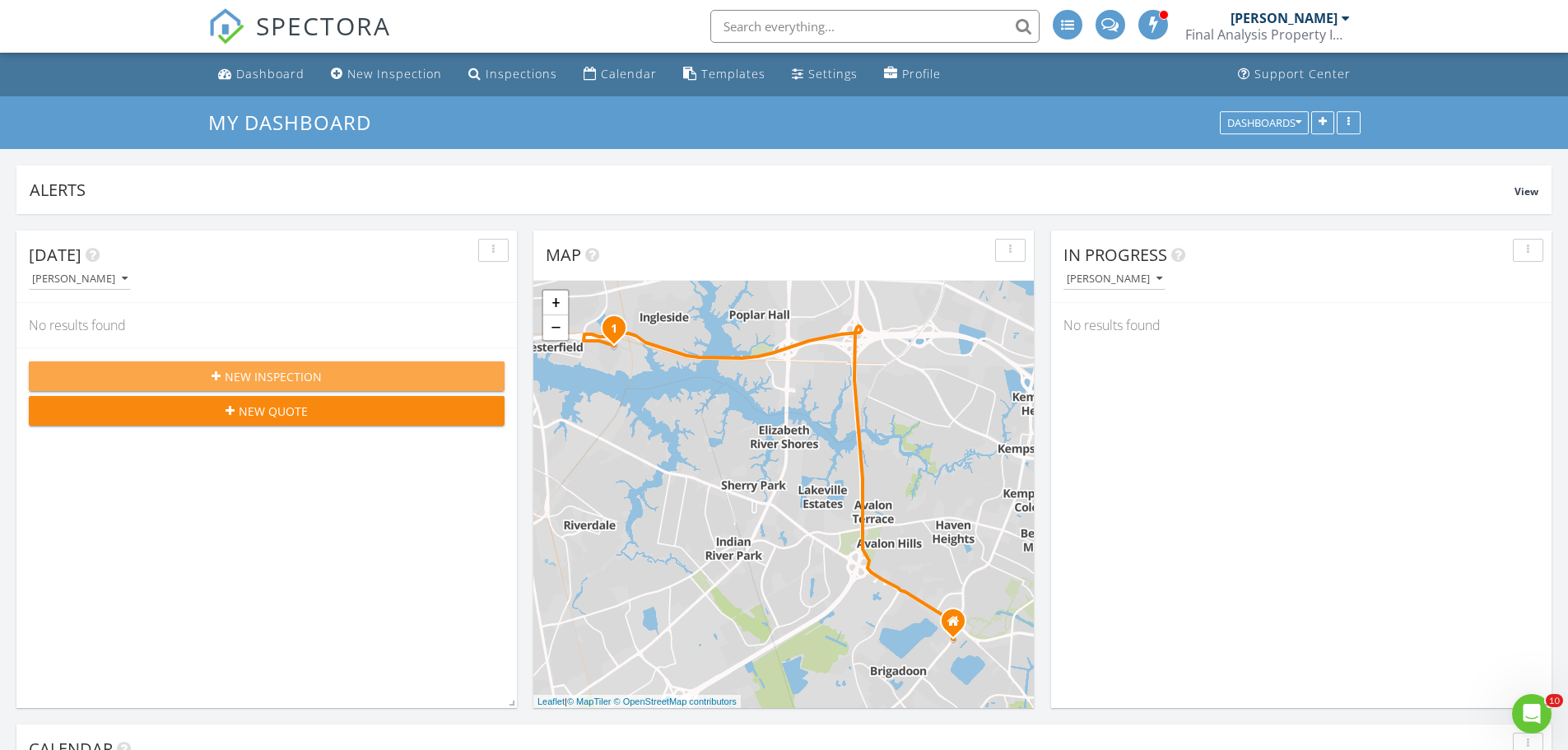 click on "New Inspection" at bounding box center (267, 376) 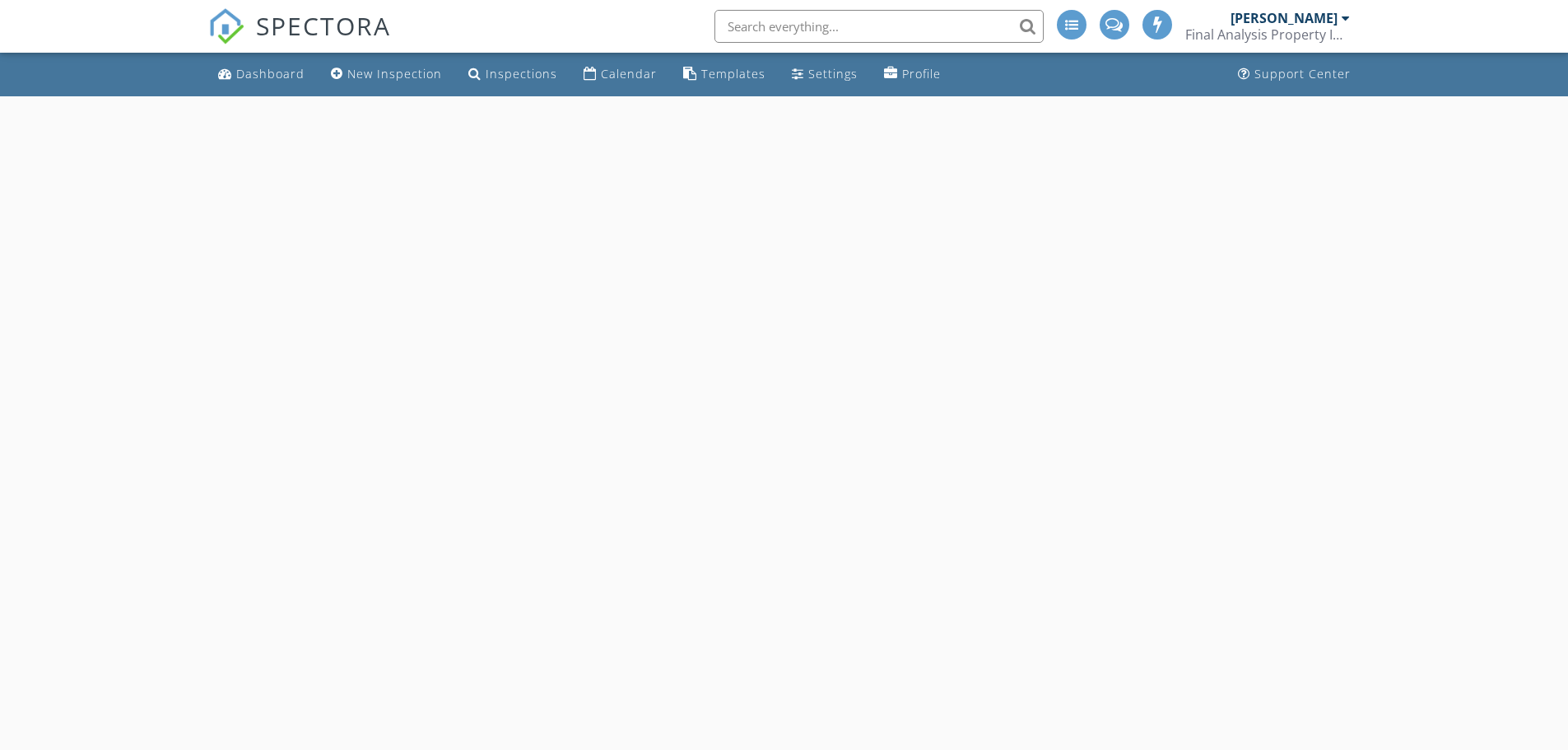 scroll, scrollTop: 0, scrollLeft: 0, axis: both 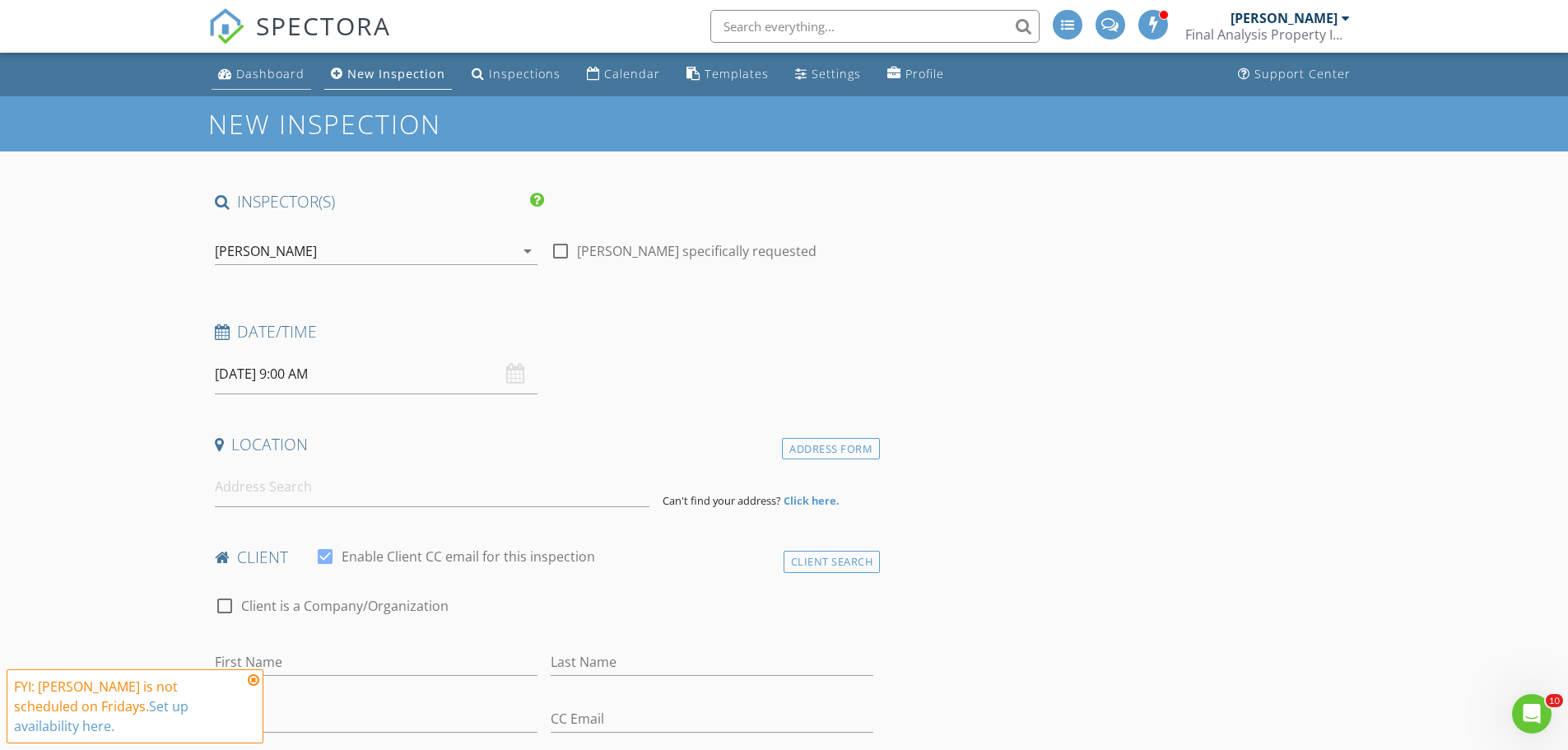 click on "Dashboard" at bounding box center (270, 73) 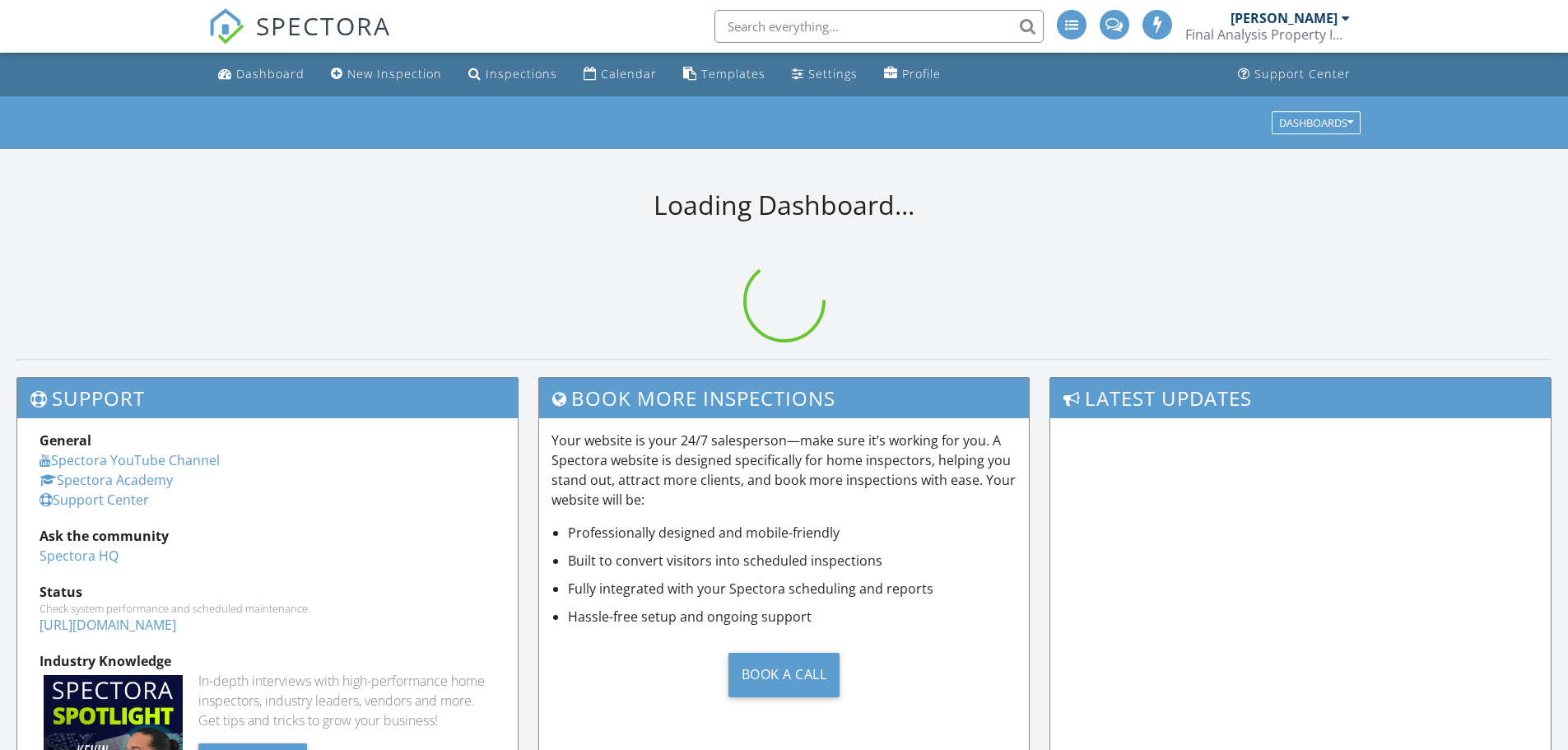 scroll, scrollTop: 0, scrollLeft: 0, axis: both 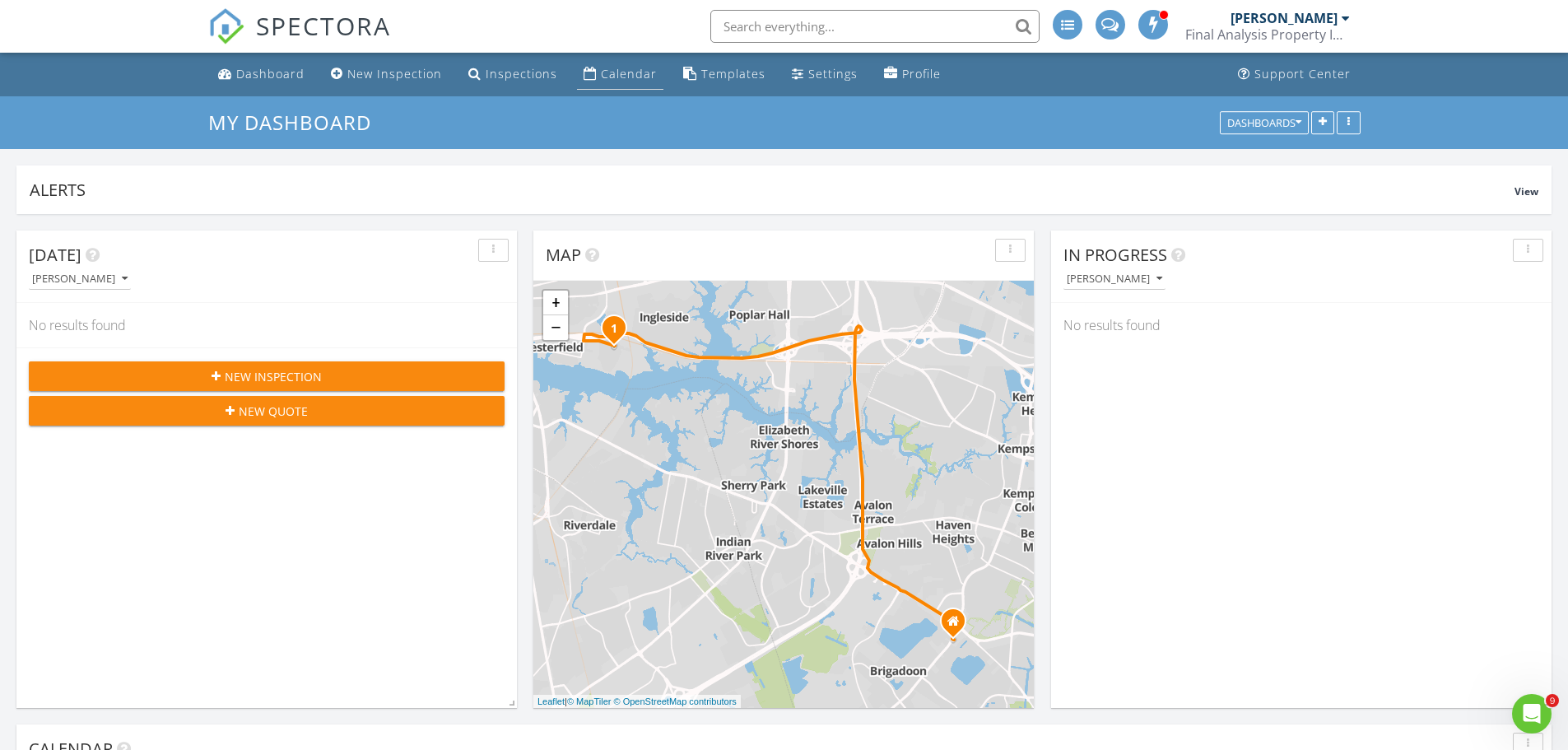 click on "Calendar" at bounding box center (629, 73) 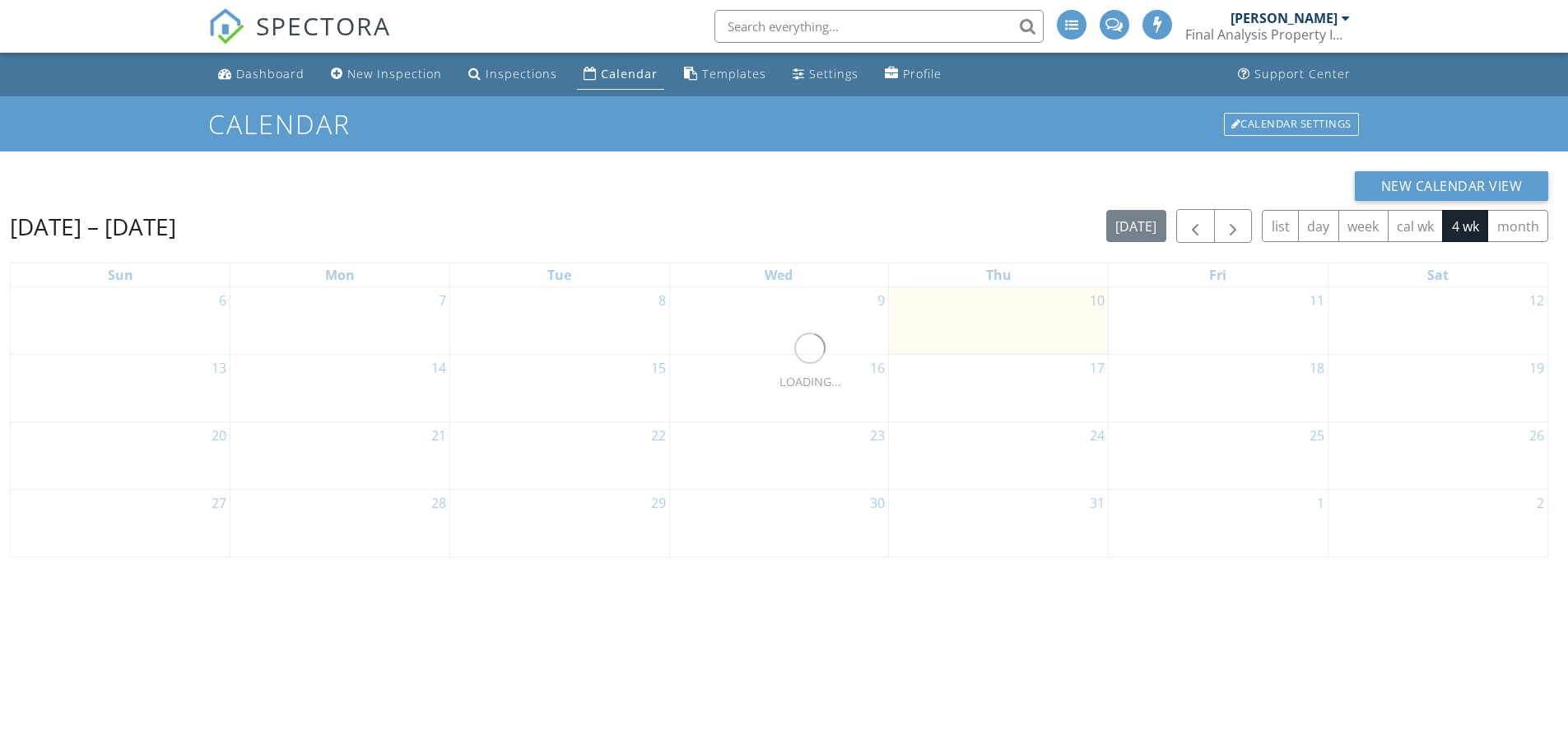 scroll, scrollTop: 0, scrollLeft: 0, axis: both 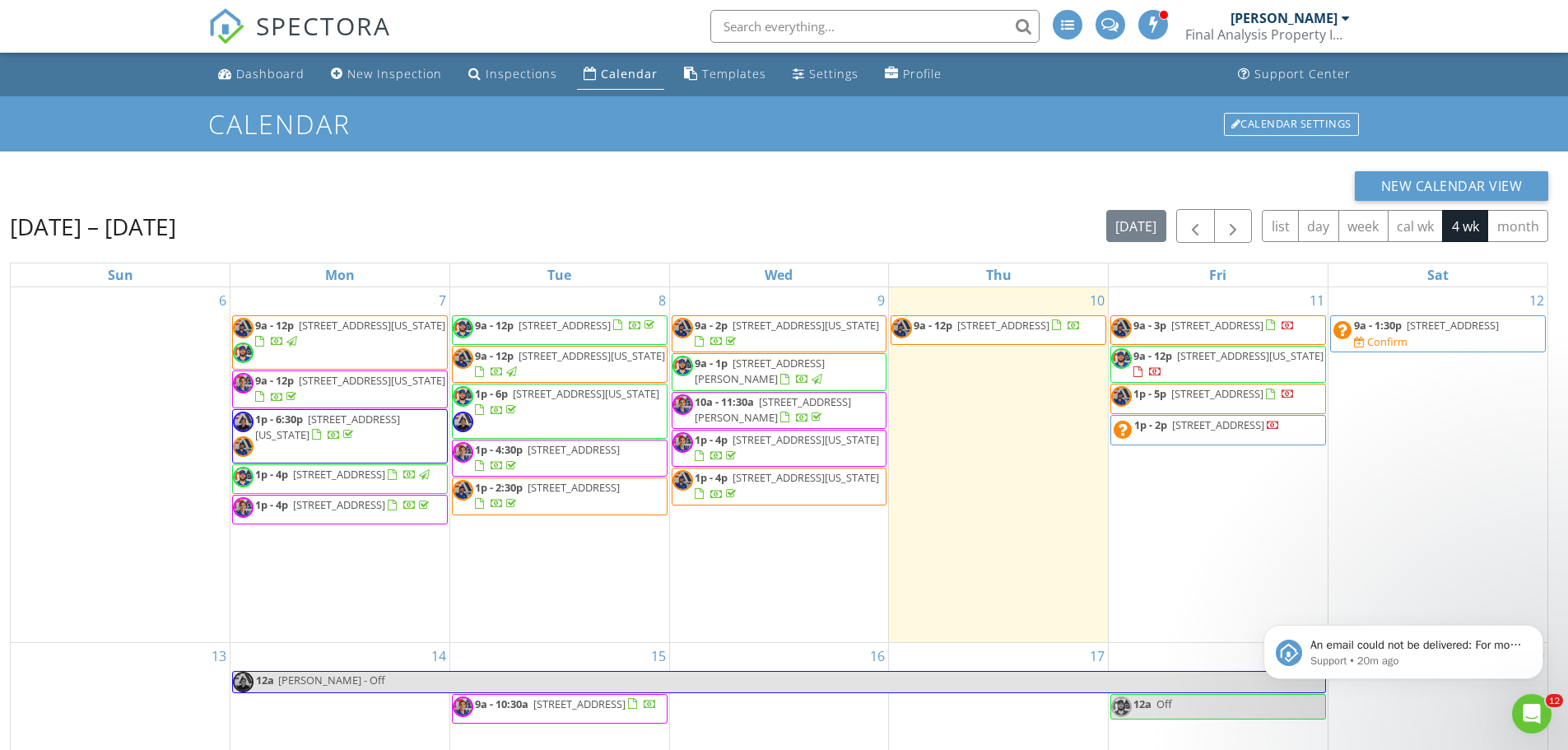 click on "New Calendar View" at bounding box center (779, 186) 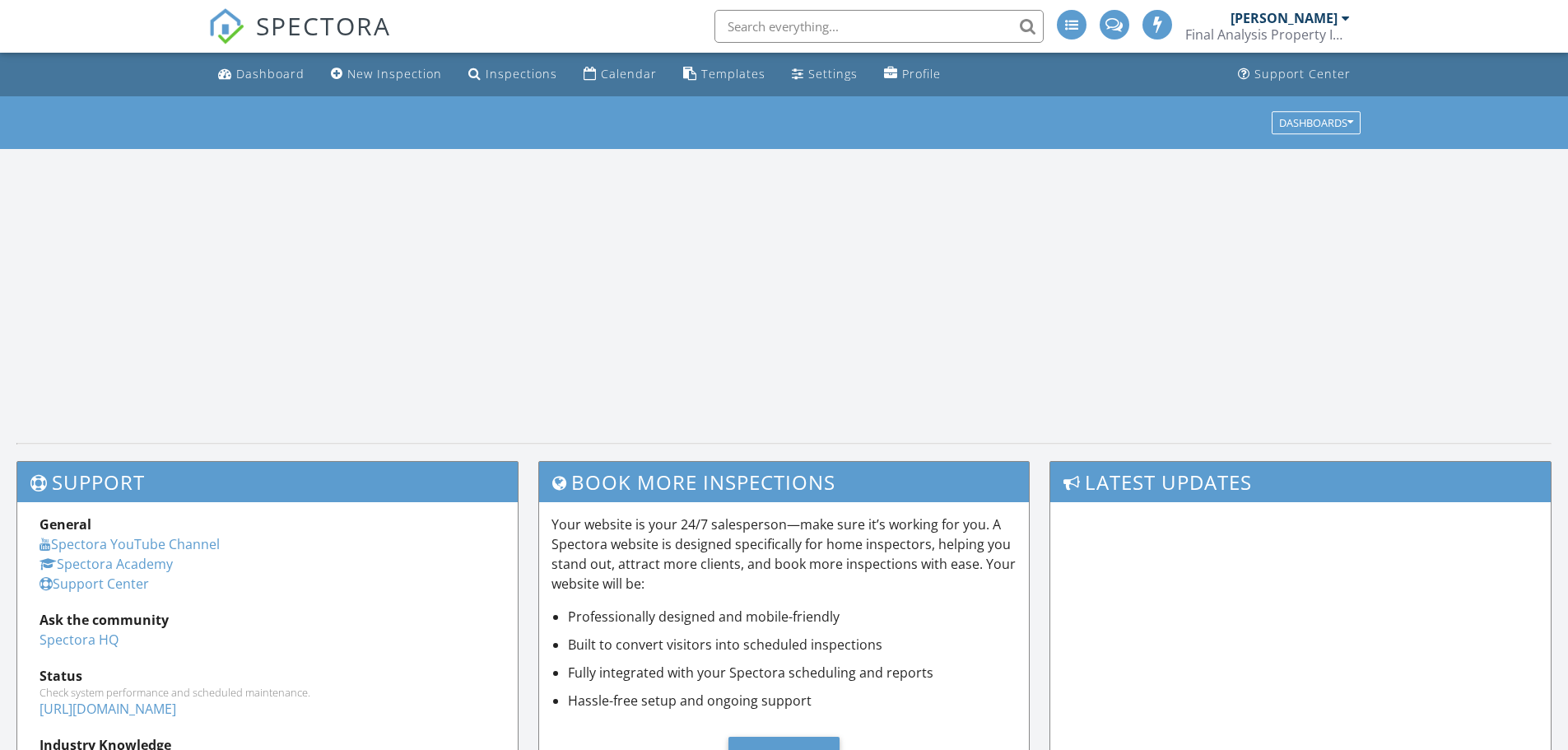 scroll, scrollTop: 0, scrollLeft: 0, axis: both 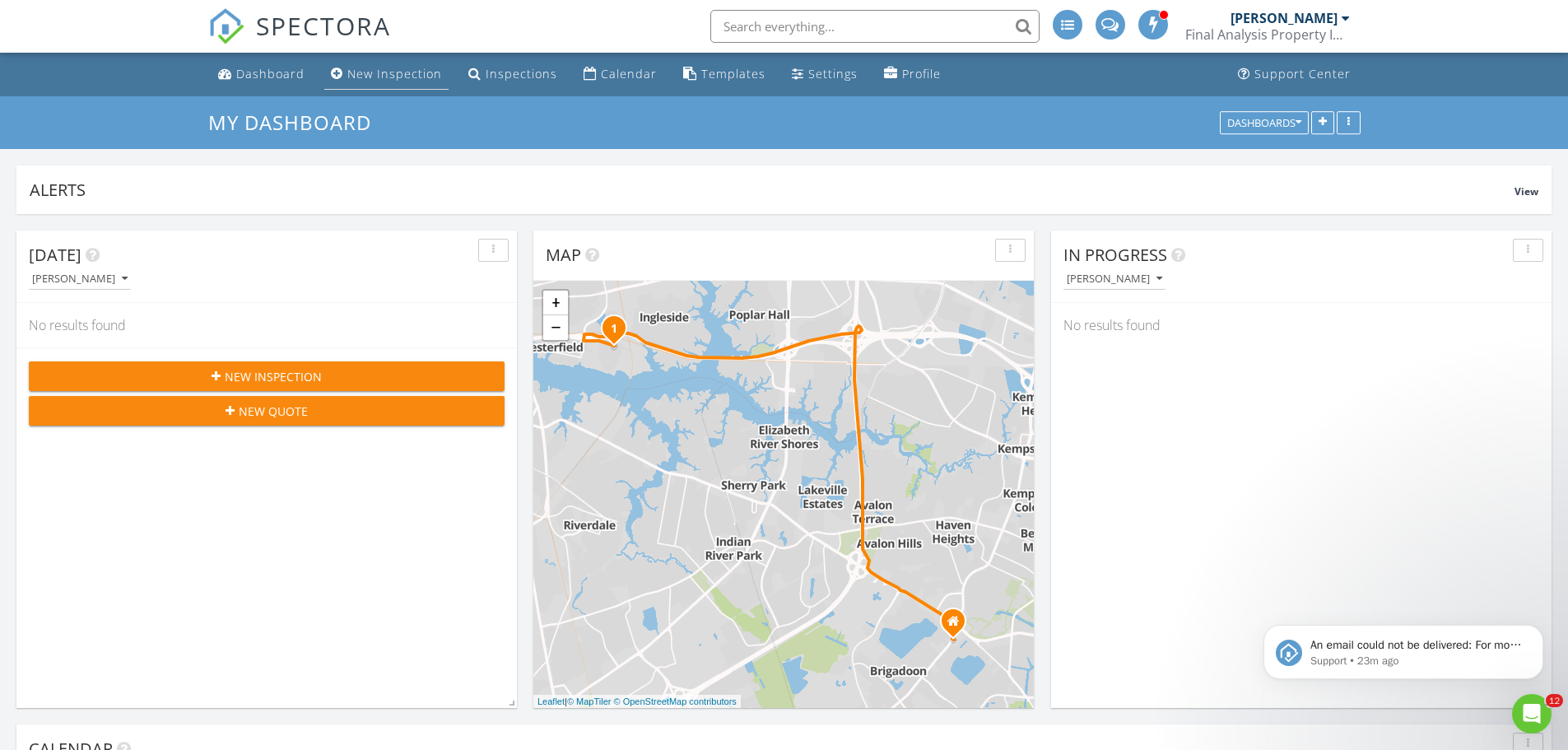 click on "New Inspection" at bounding box center (394, 73) 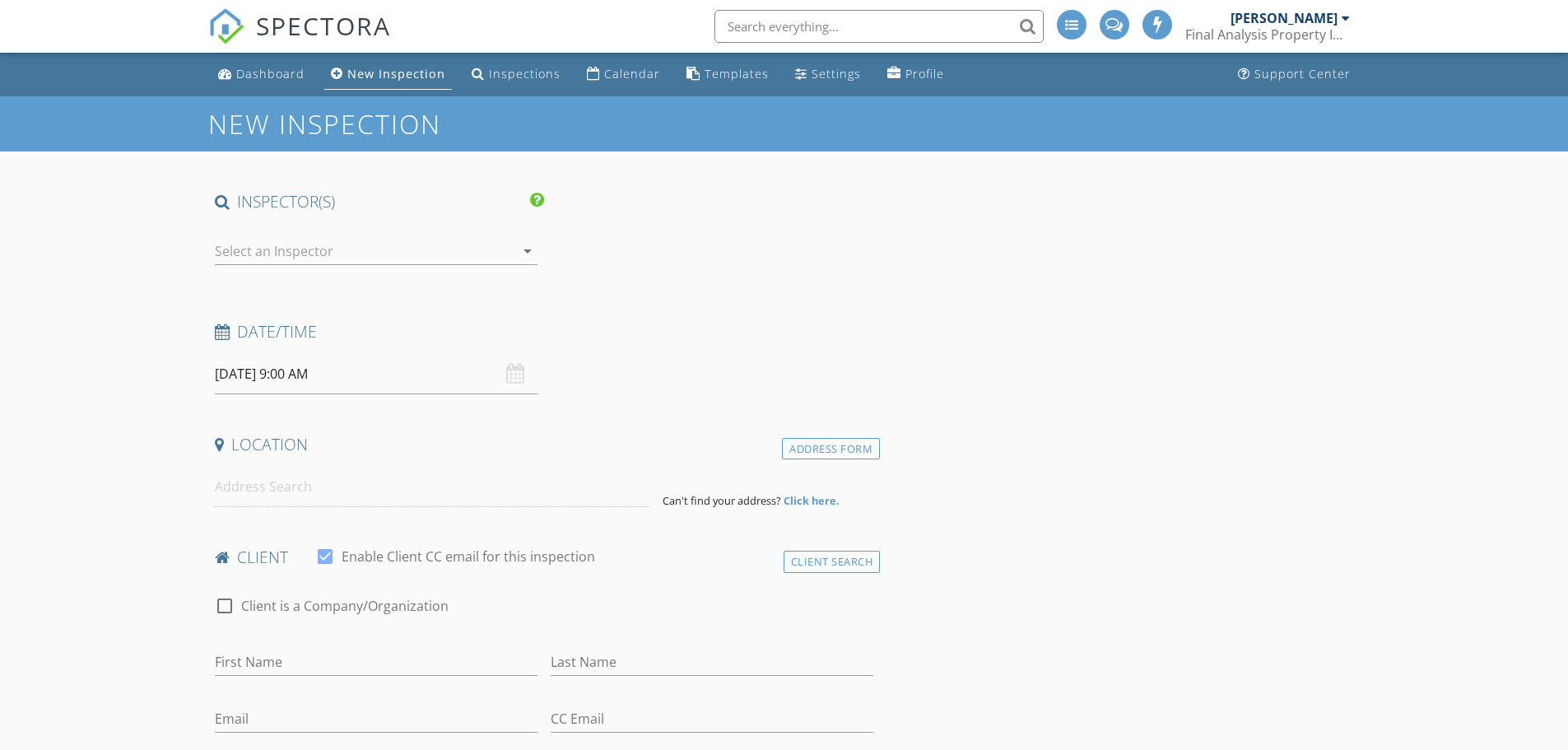 scroll, scrollTop: 0, scrollLeft: 0, axis: both 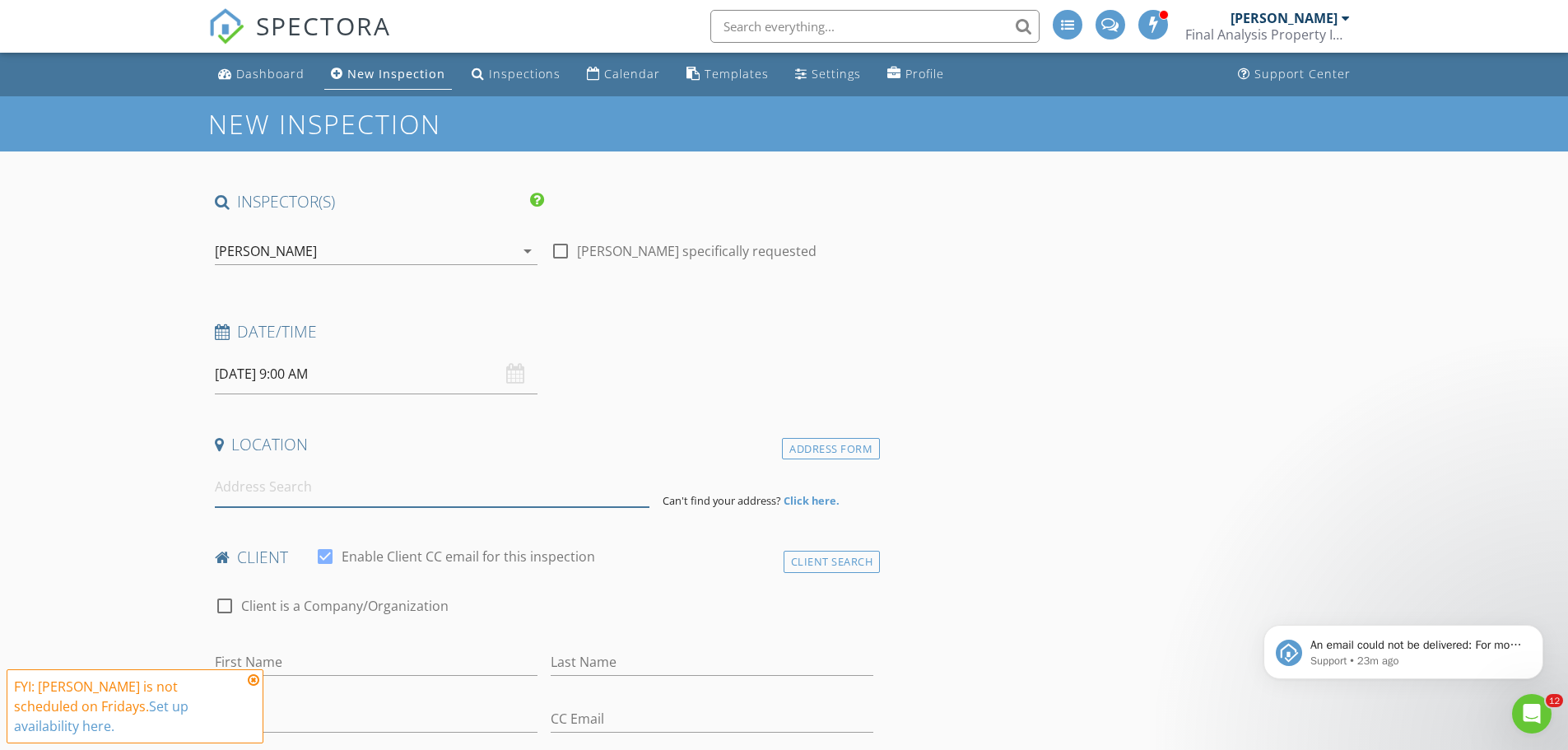 click at bounding box center [432, 487] 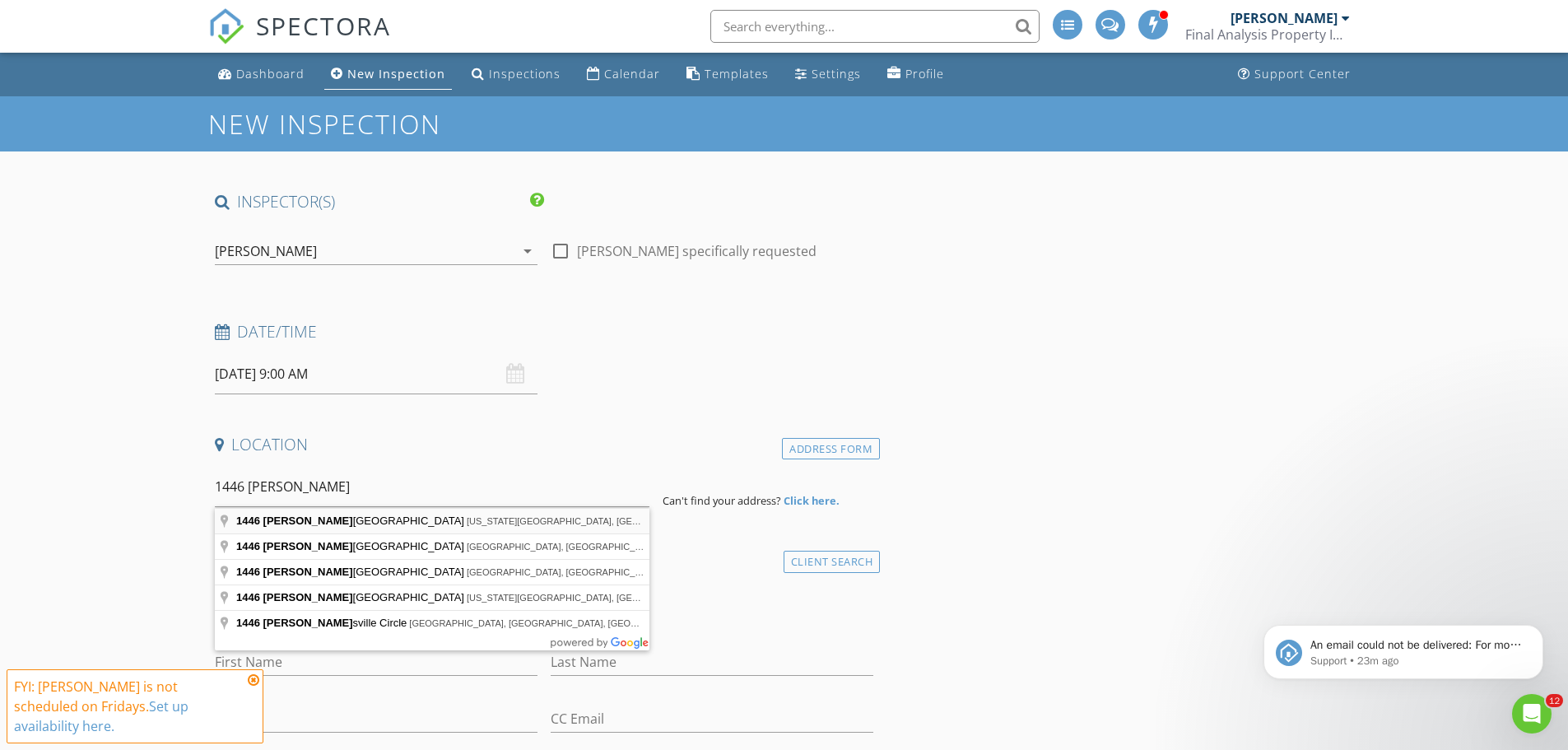 type on "1446 Kempsville Road, Virginia Beach, VA, USA" 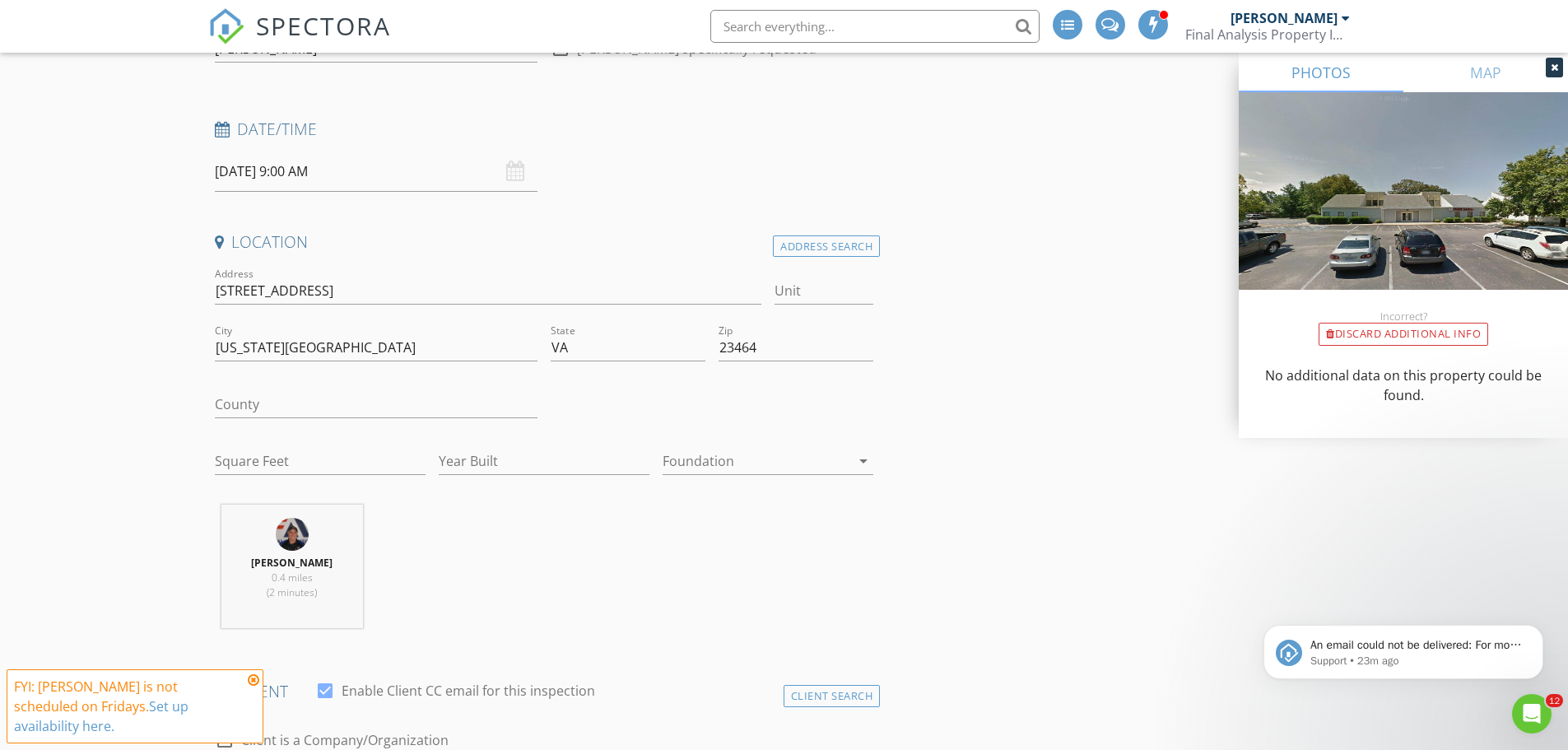 scroll, scrollTop: 82, scrollLeft: 0, axis: vertical 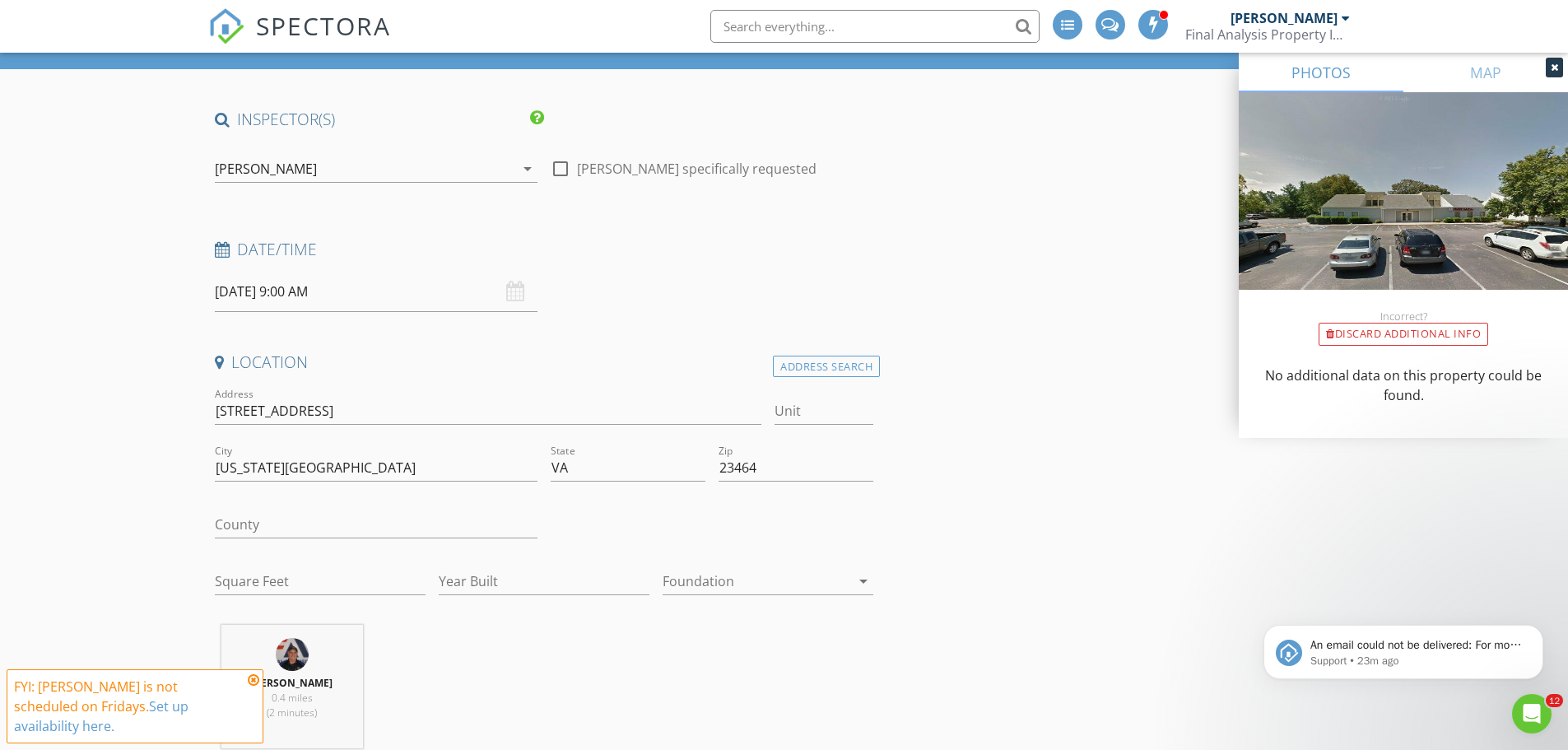 click on "arrow_drop_down" at bounding box center [528, 169] 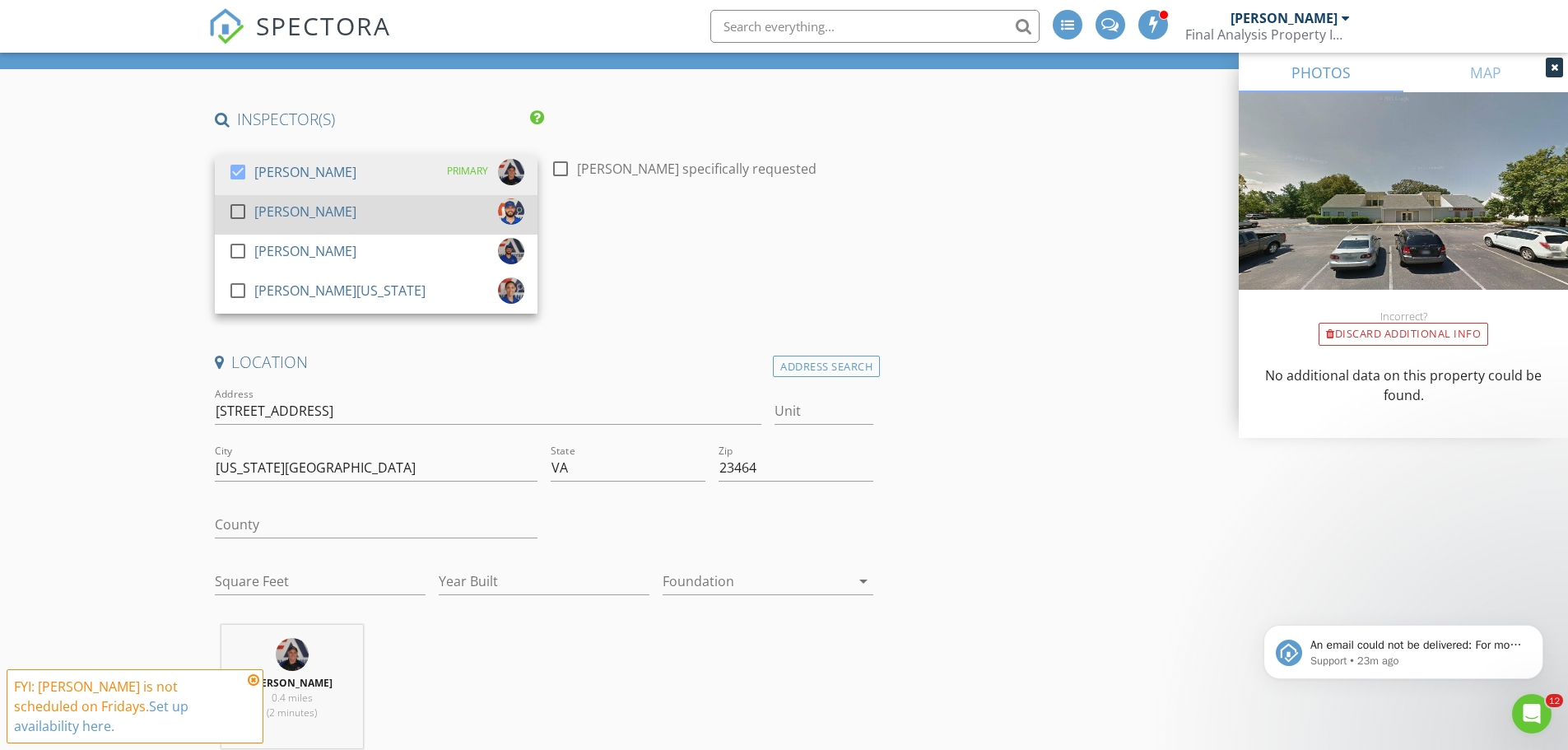 click on "check_box_outline_blank   Todd Estes" at bounding box center [376, 215] 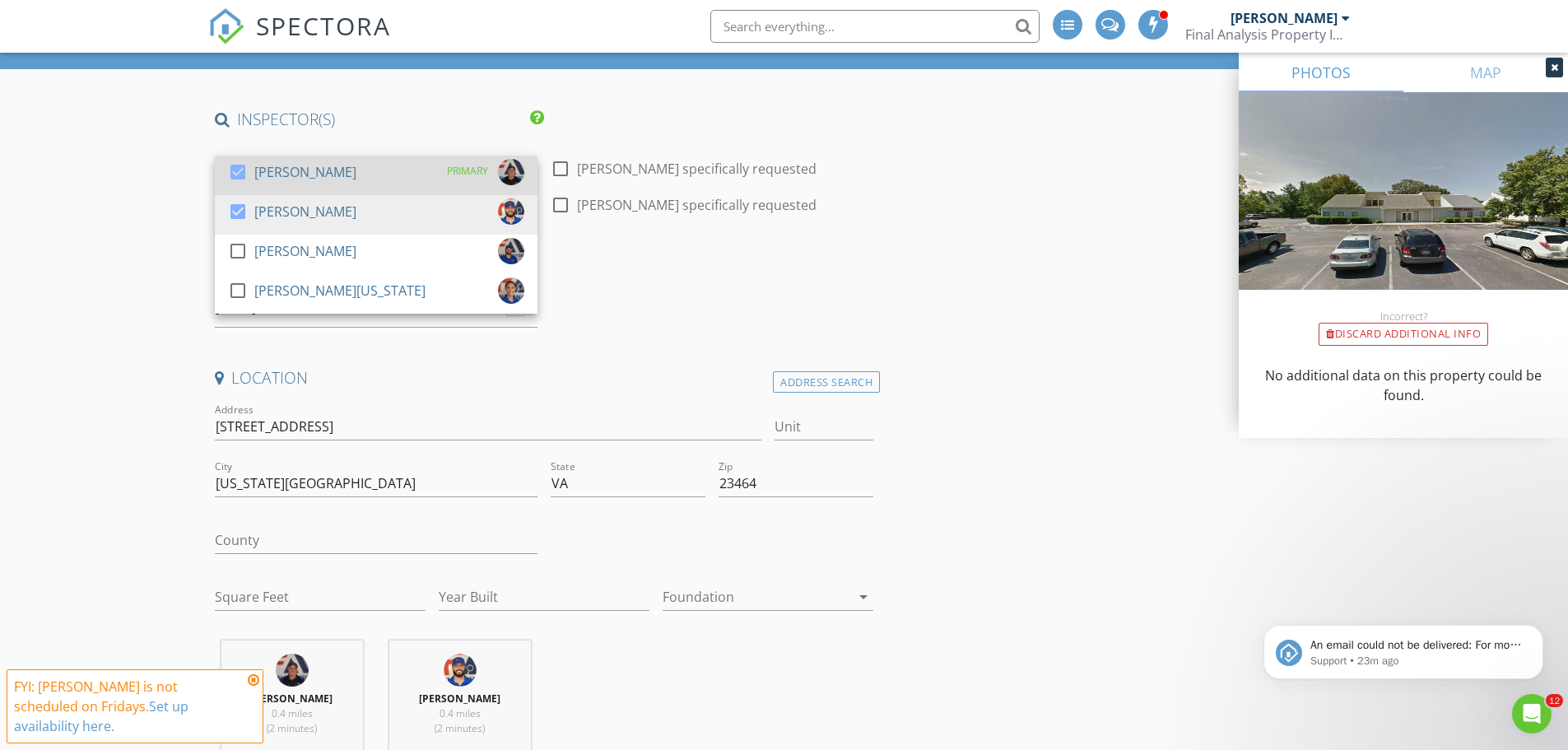 click at bounding box center (238, 172) 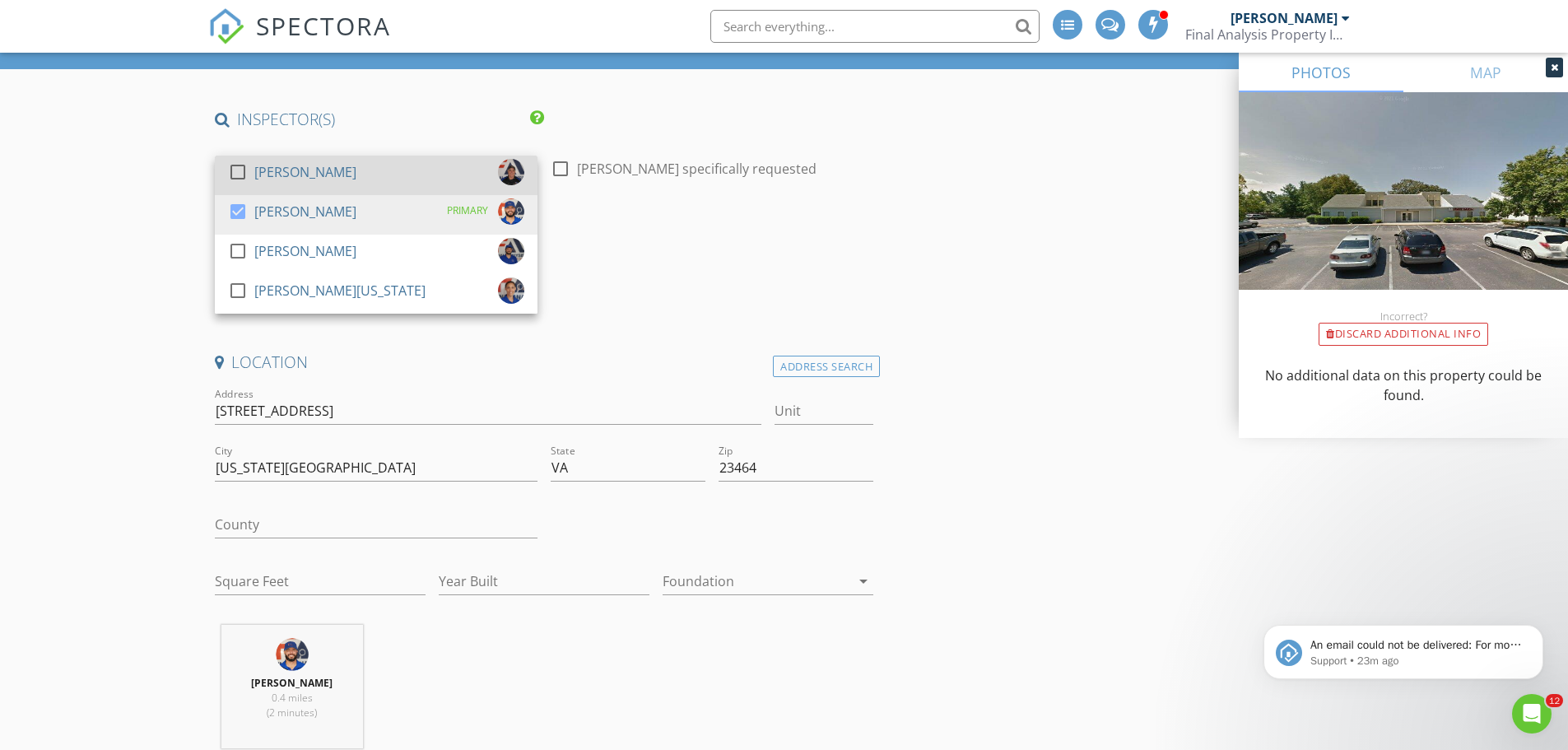 click at bounding box center [238, 172] 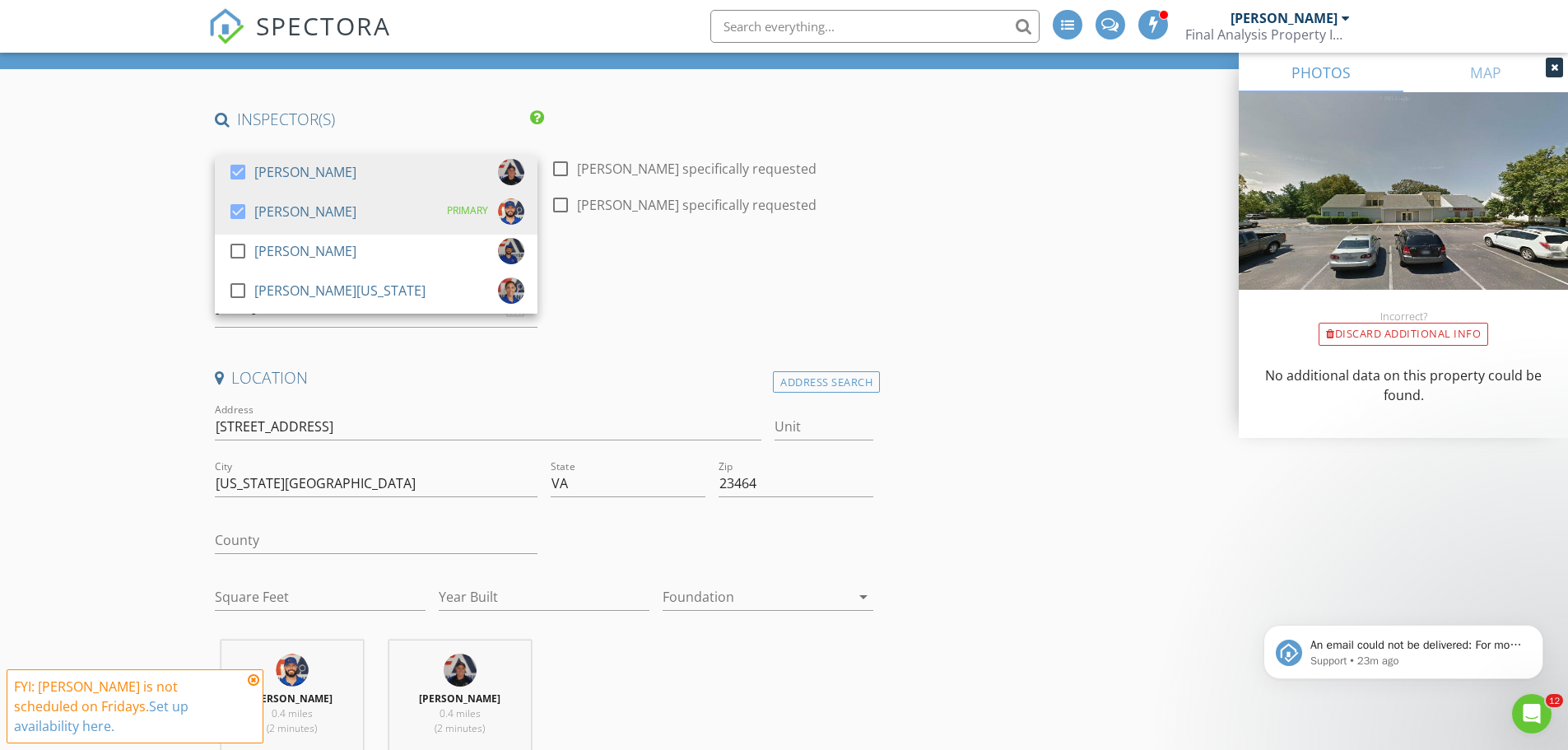 click on "Date/Time
07/11/2025 9:00 AM" at bounding box center (544, 291) 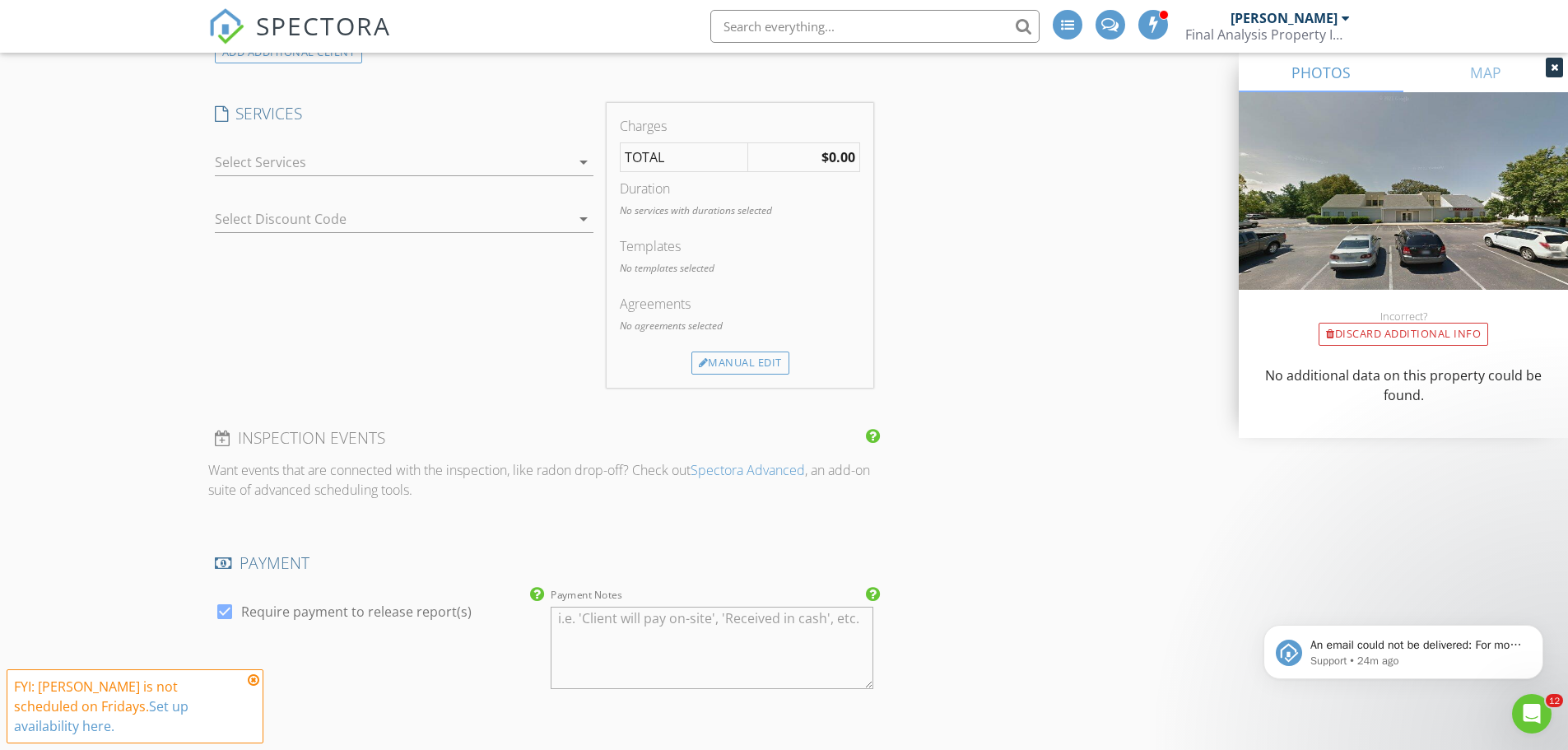 scroll, scrollTop: 1317, scrollLeft: 0, axis: vertical 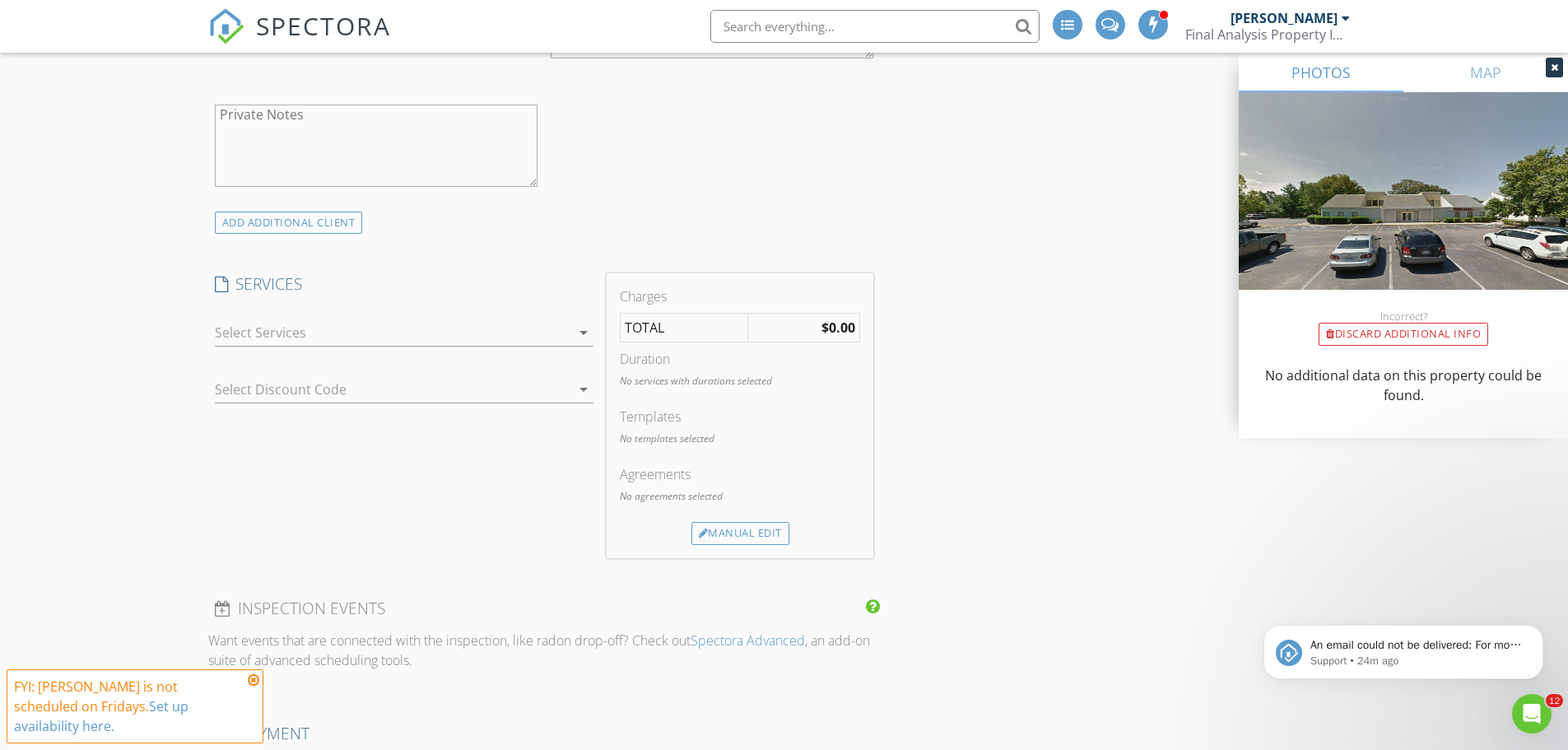 click at bounding box center [393, 333] 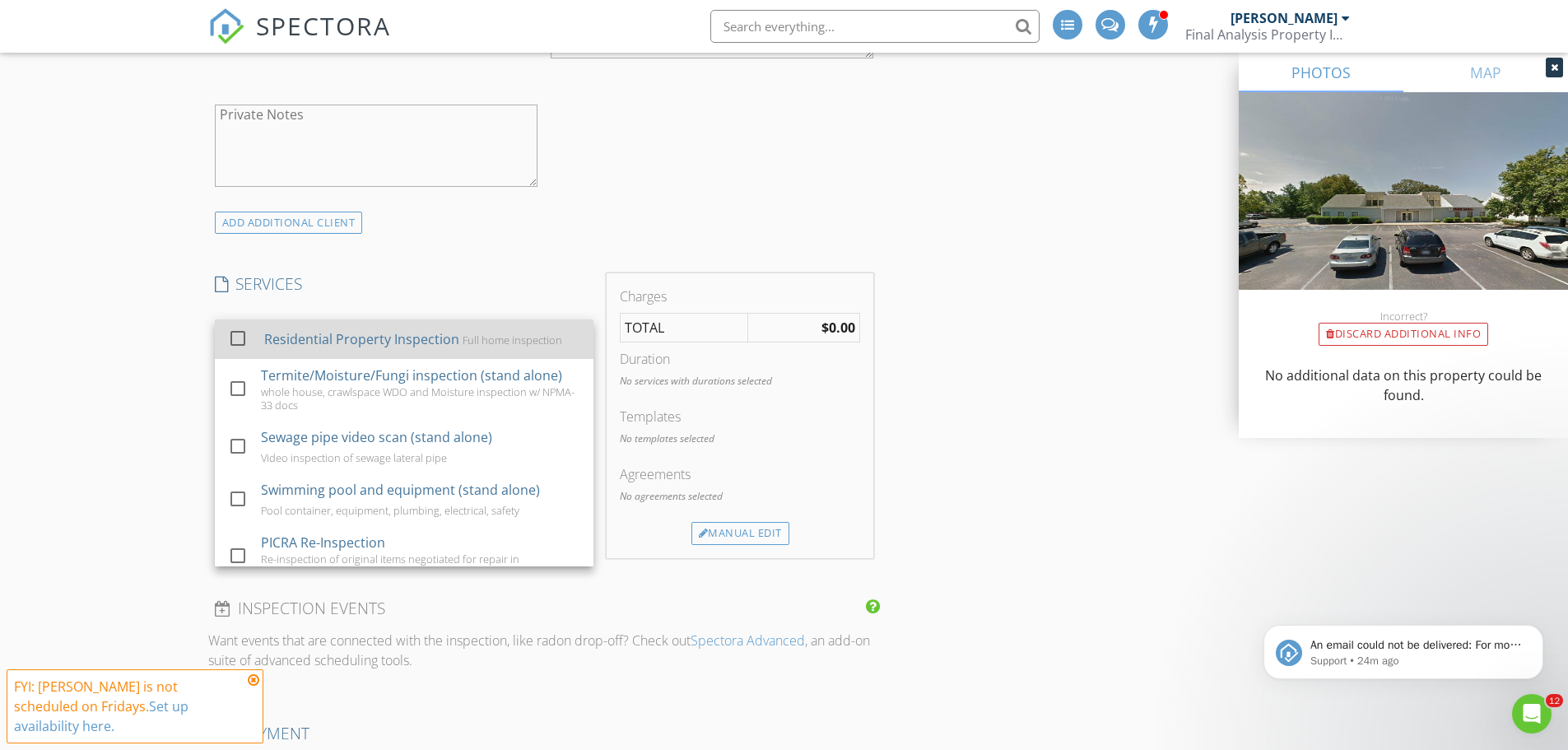click on "Residential Property Inspection" at bounding box center (361, 339) 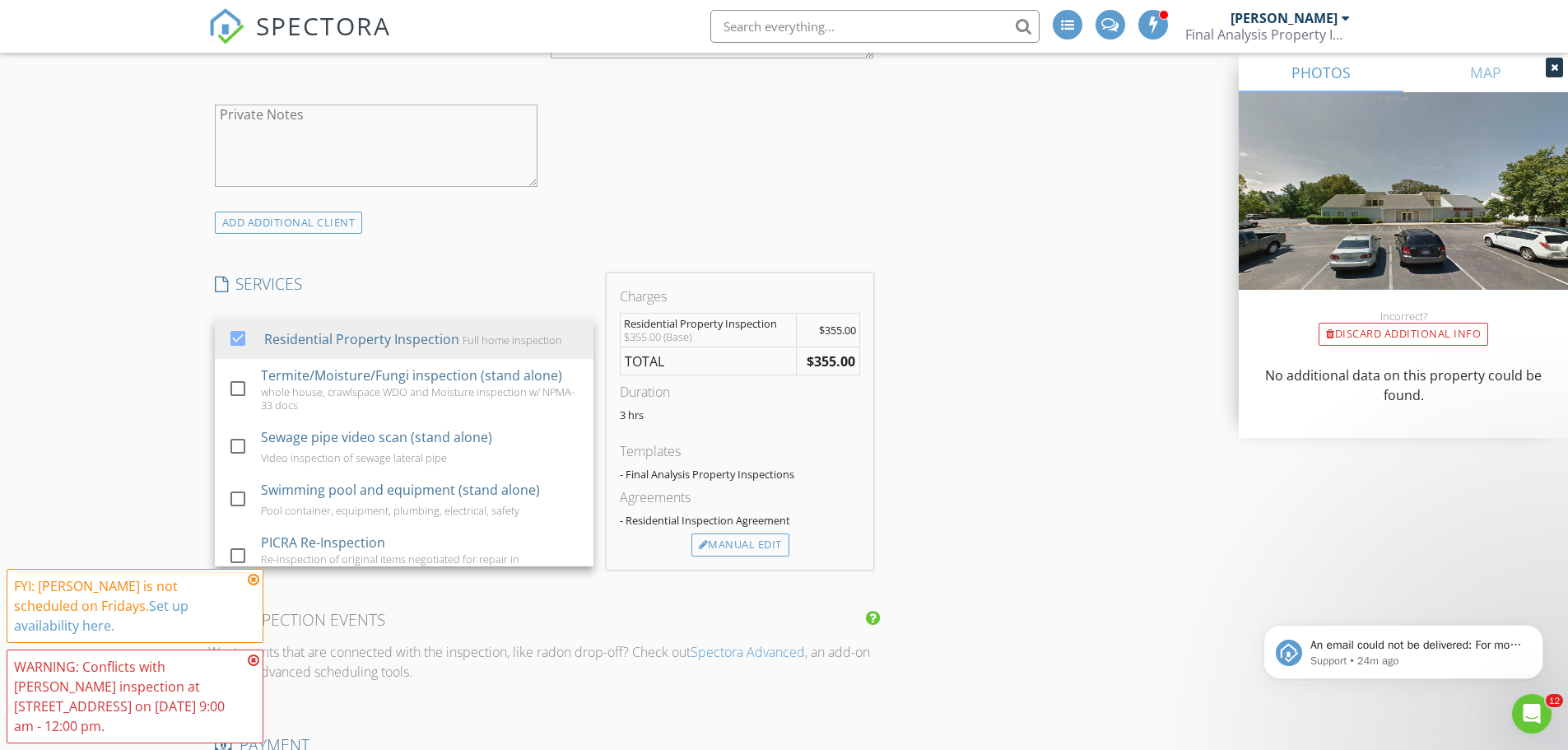 click on "INSPECTOR(S)
check_box   Dan Rogers     check_box   Todd Estes   PRIMARY   check_box_outline_blank   Anthony Gilbar     check_box_outline_blank   Emily Washington     Todd Estes,  Dan Rogers arrow_drop_down   check_box_outline_blank Dan Rogers specifically requested check_box_outline_blank Todd Estes specifically requested
Date/Time
07/11/2025 9:00 AM
Location
Address Search       Address 1446 Kempsville Rd   Unit   City Virginia Beach   State VA   Zip 23464   County     Square Feet   Year Built   Foundation arrow_drop_down     Todd Estes     0.4 miles     (2 minutes)         Dan Rogers     0.4 miles     (2 minutes)
client
check_box Enable Client CC email for this inspection   Client Search     check_box_outline_blank Client is a Company/Organization     First Name   Last Name   Email   CC Email   Phone   Address   City   State   Zip     Tags         Notes" at bounding box center [544, 684] 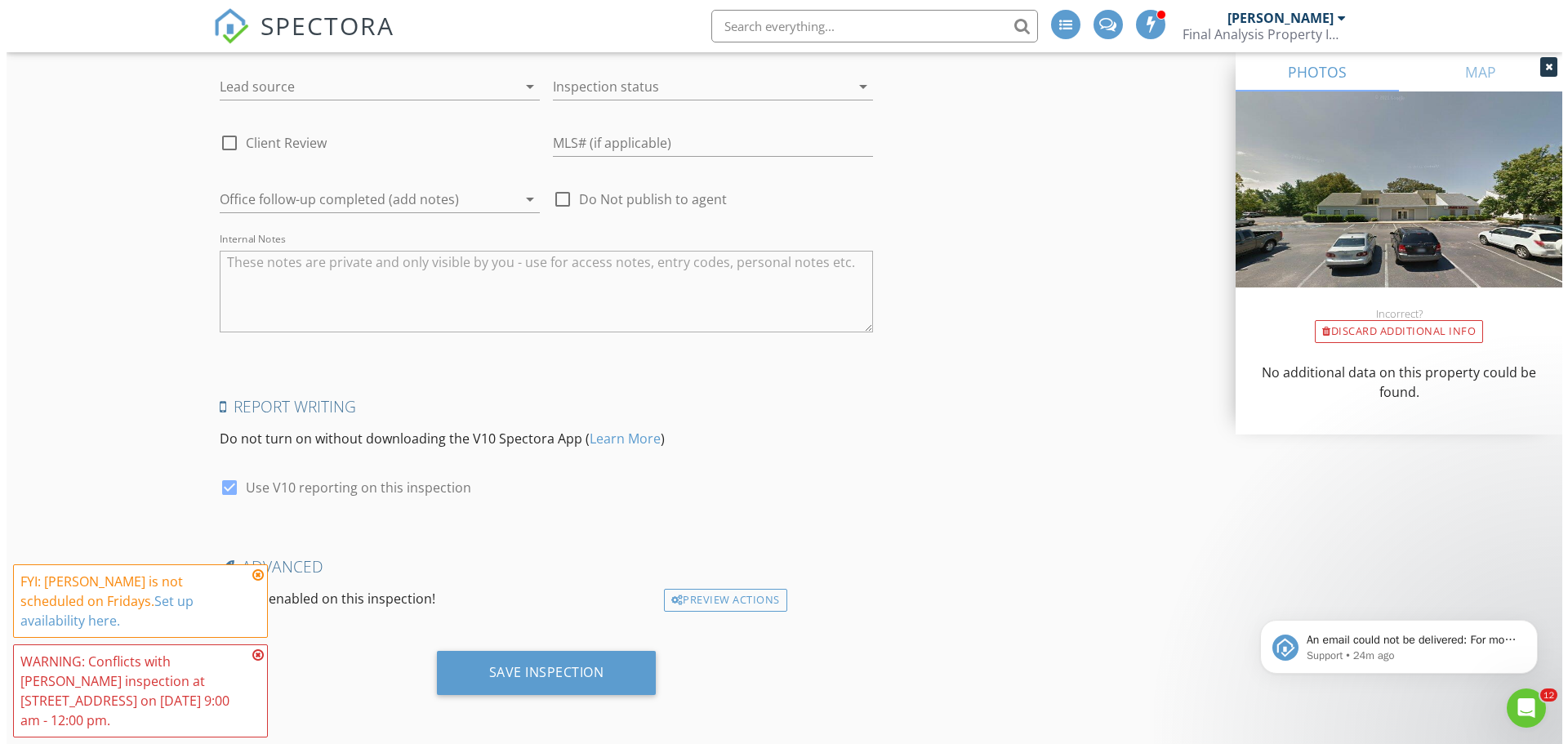 scroll, scrollTop: 3173, scrollLeft: 0, axis: vertical 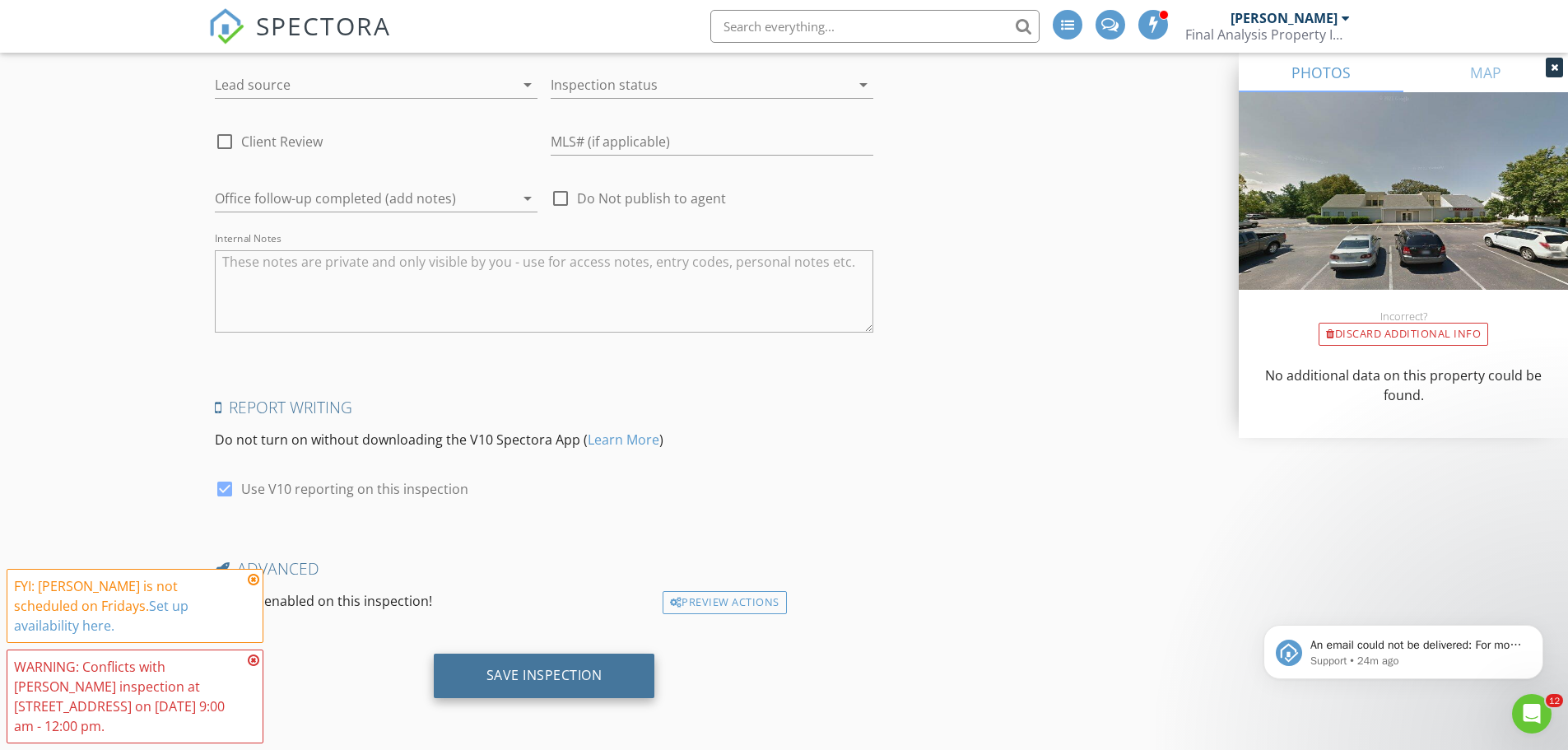 click on "Save Inspection" at bounding box center [544, 675] 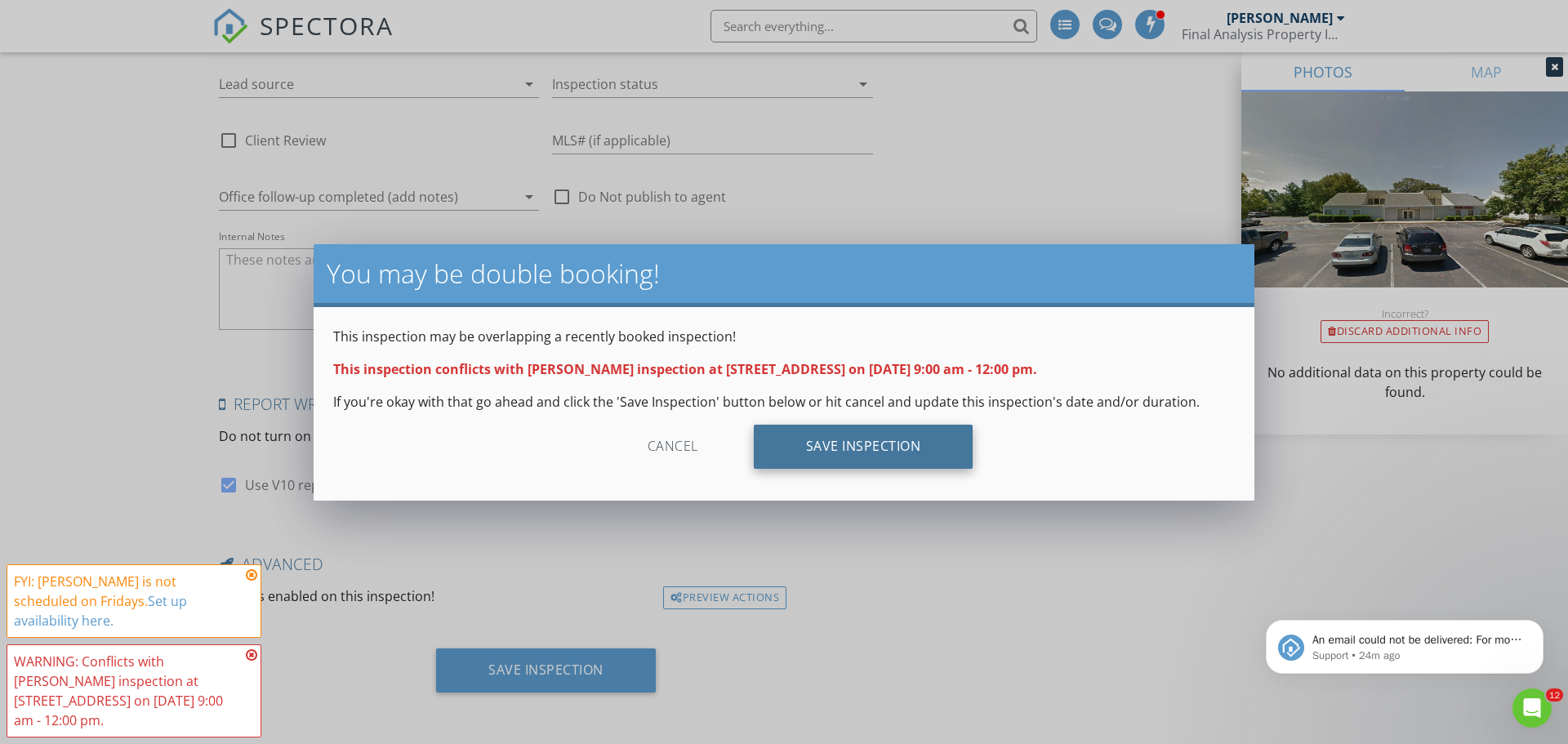 click on "Save Inspection" at bounding box center (863, 447) 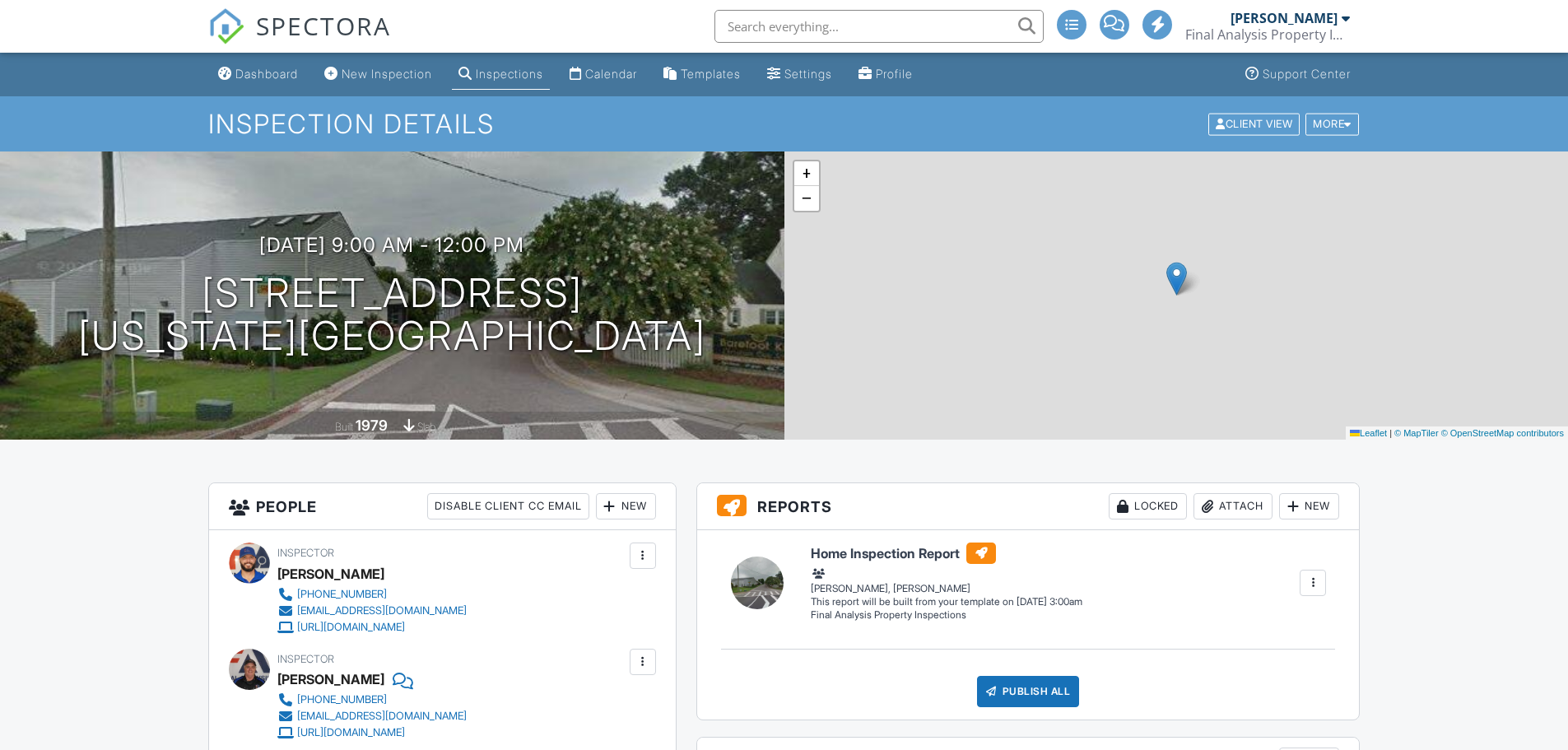 scroll, scrollTop: 0, scrollLeft: 0, axis: both 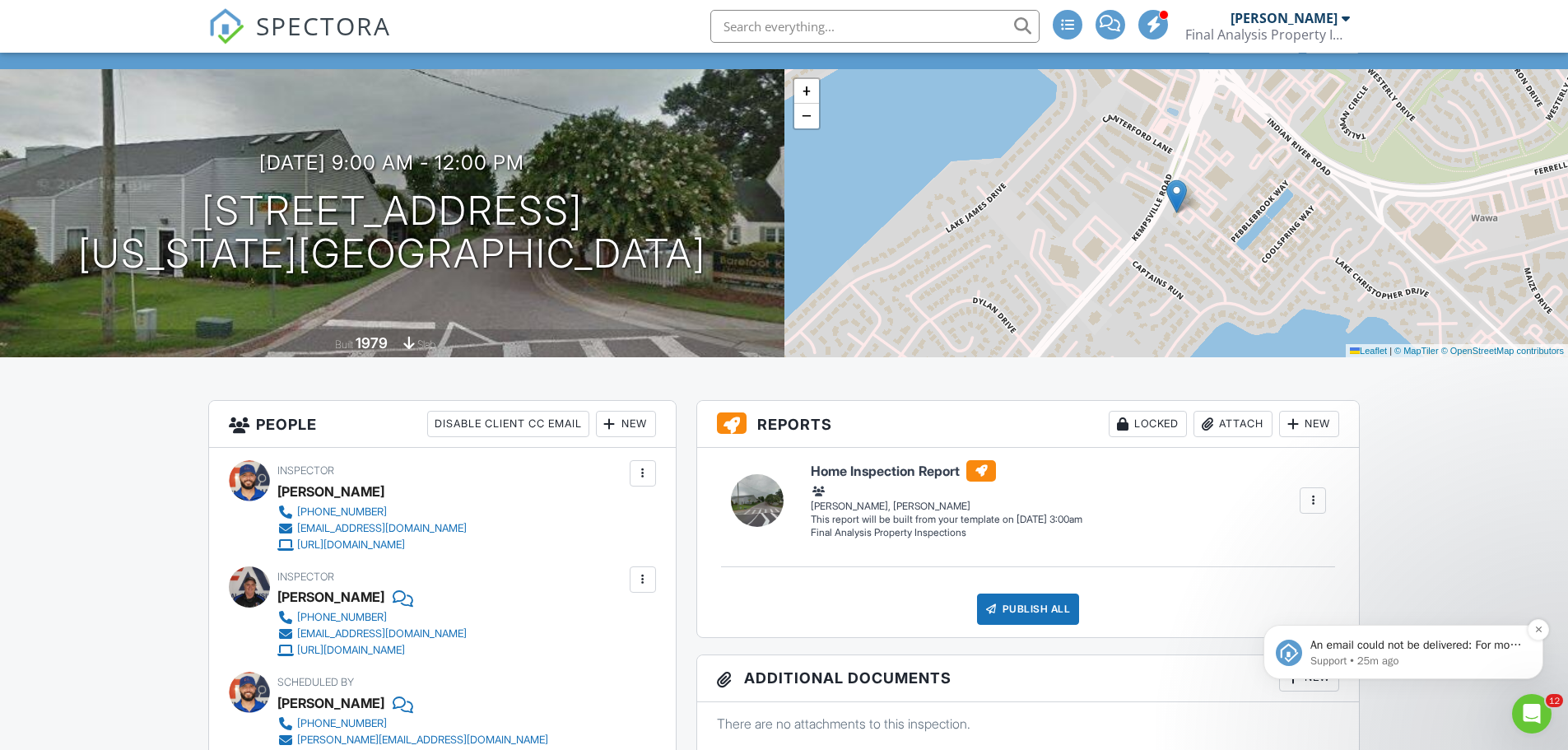 click on "An email could not be delivered:  For more information, view Why emails don't get delivered (Support Article)" at bounding box center (1417, 645) 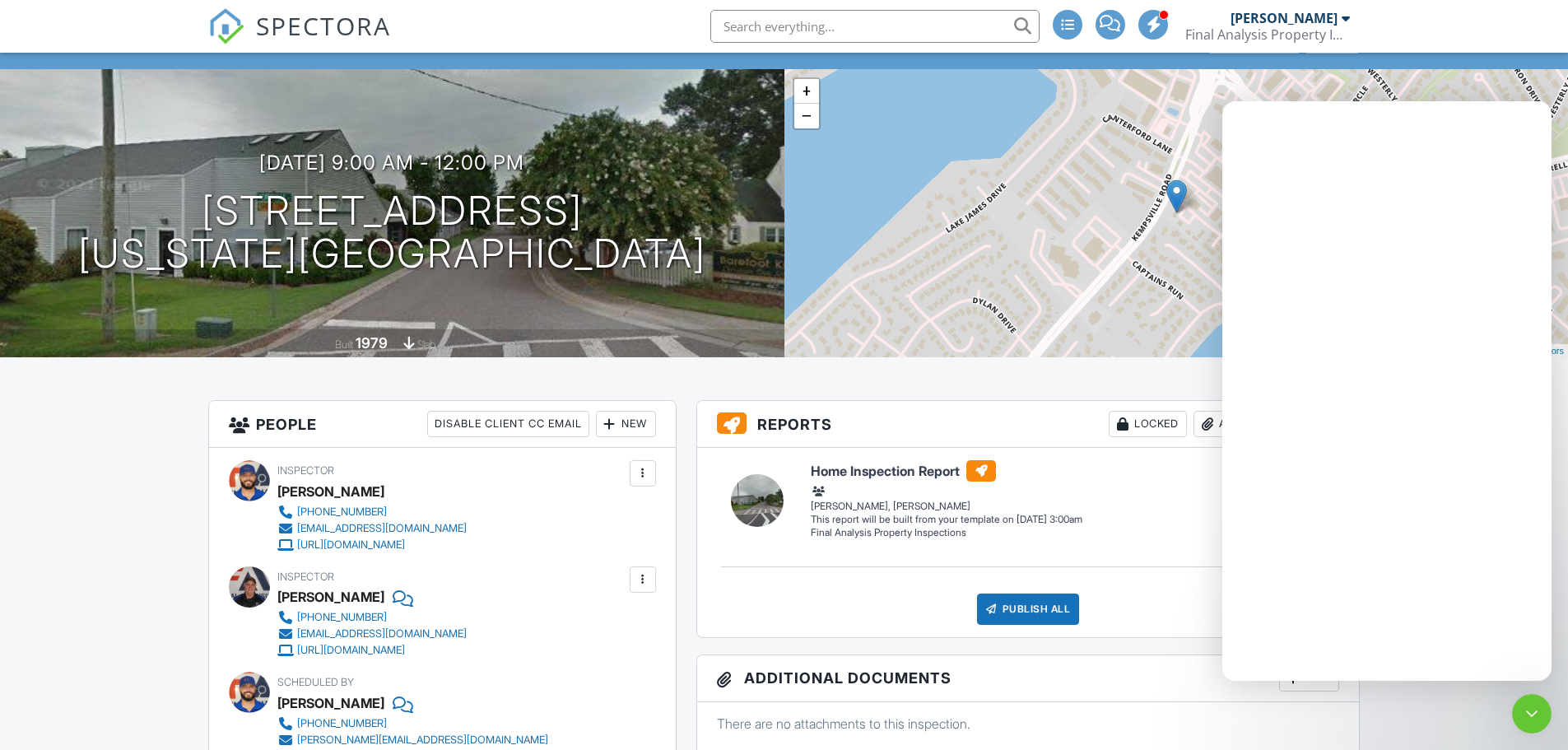 scroll, scrollTop: 0, scrollLeft: 0, axis: both 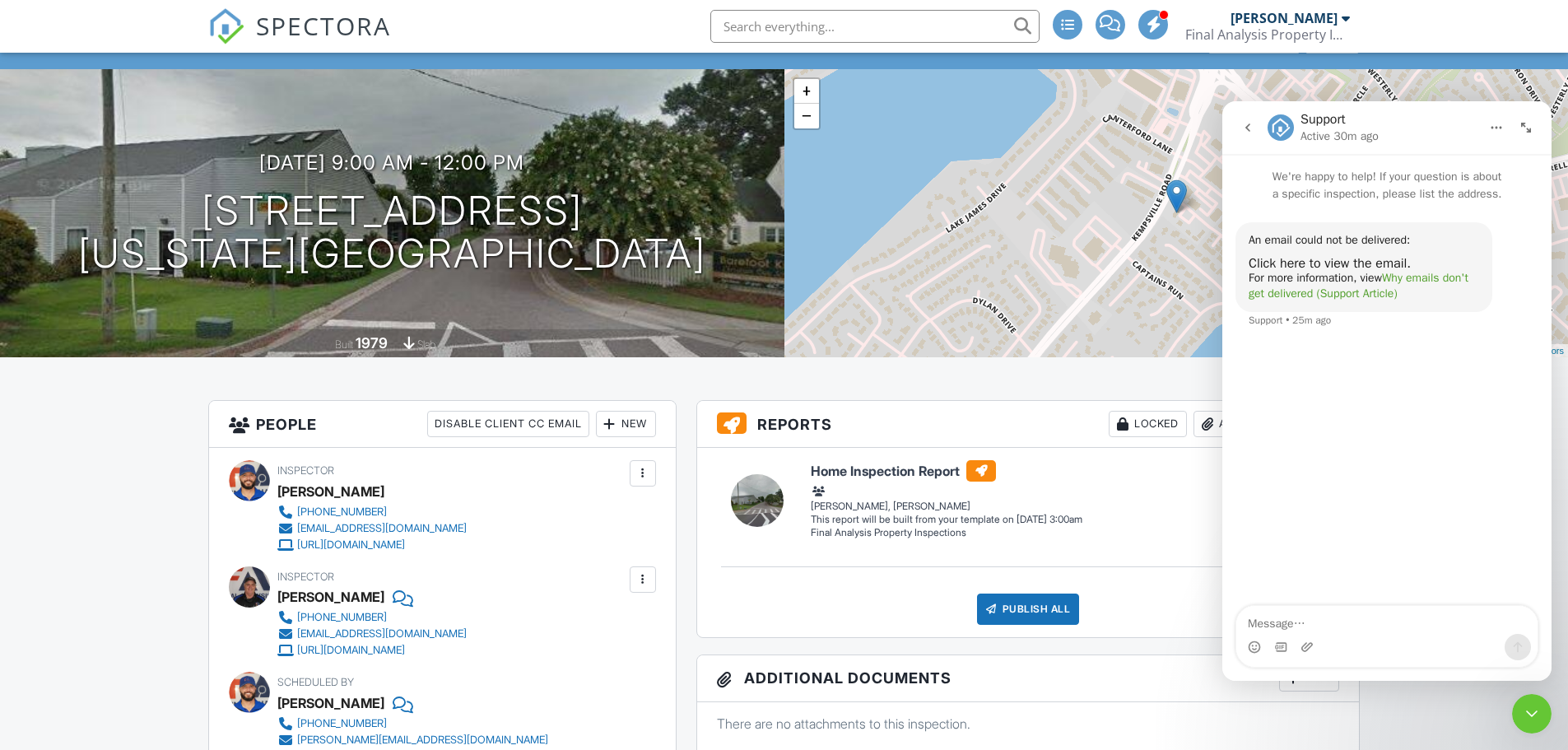 click on "Why emails don't get delivered (Support Article)" at bounding box center [1358, 286] 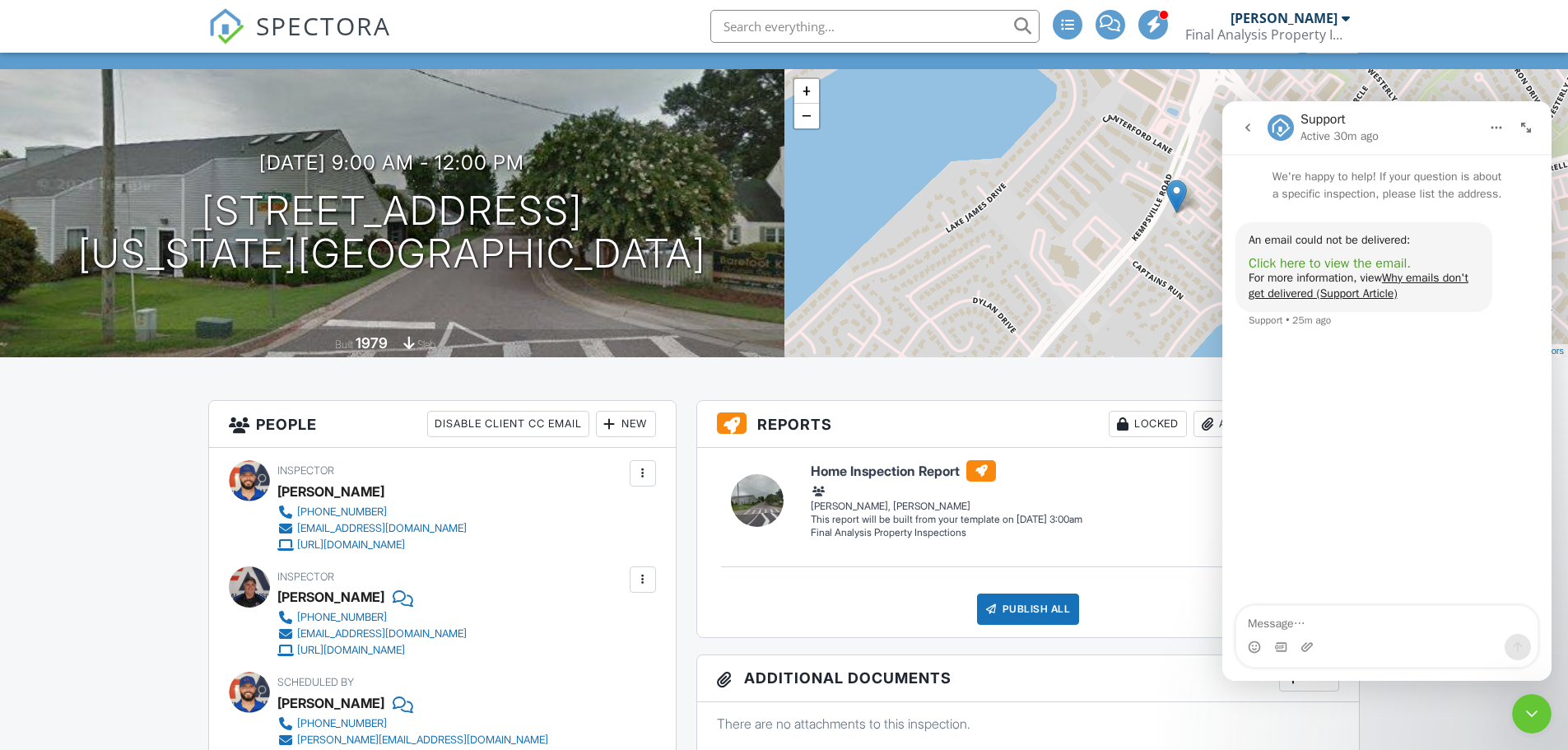 click on "Click here to view the email." at bounding box center [1329, 263] 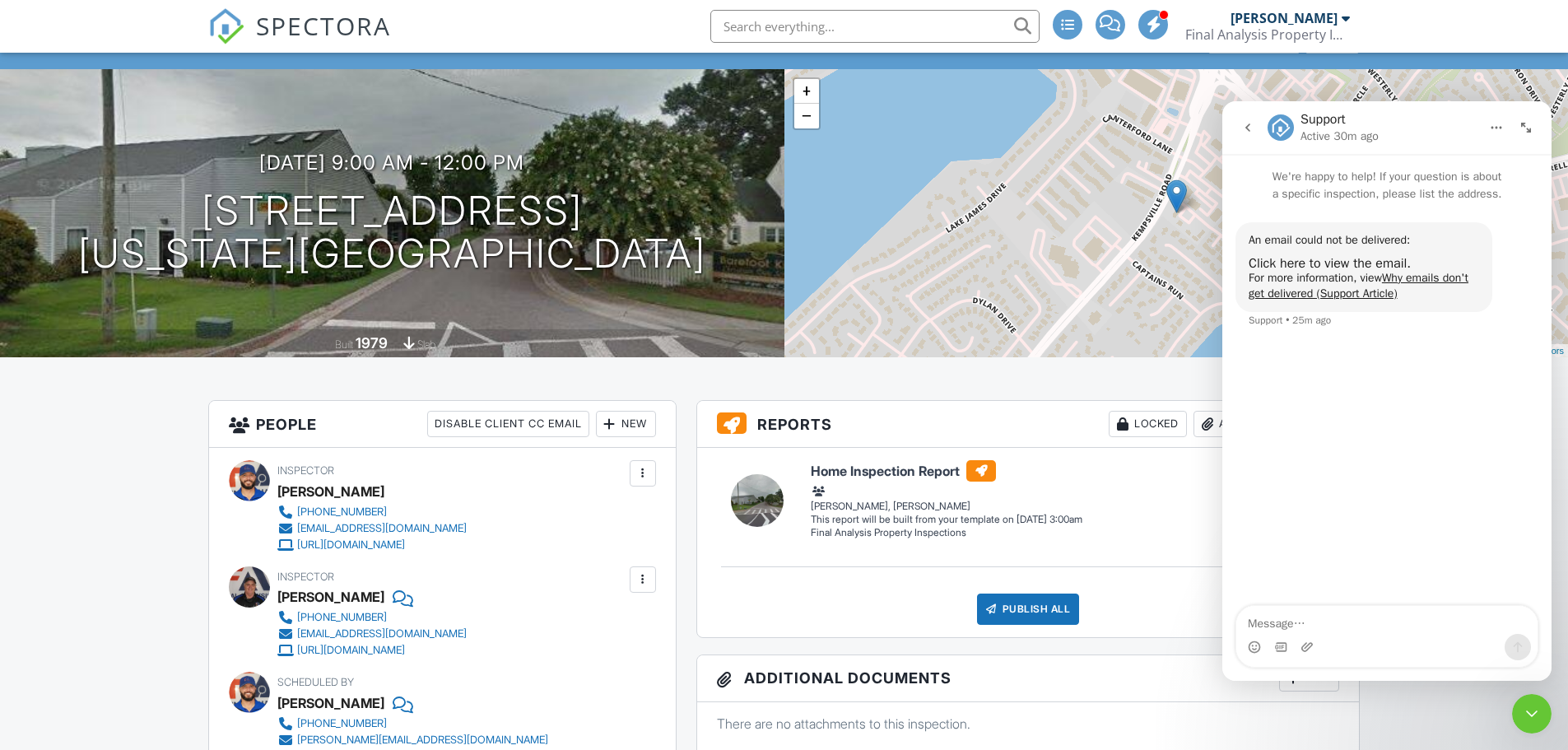 click 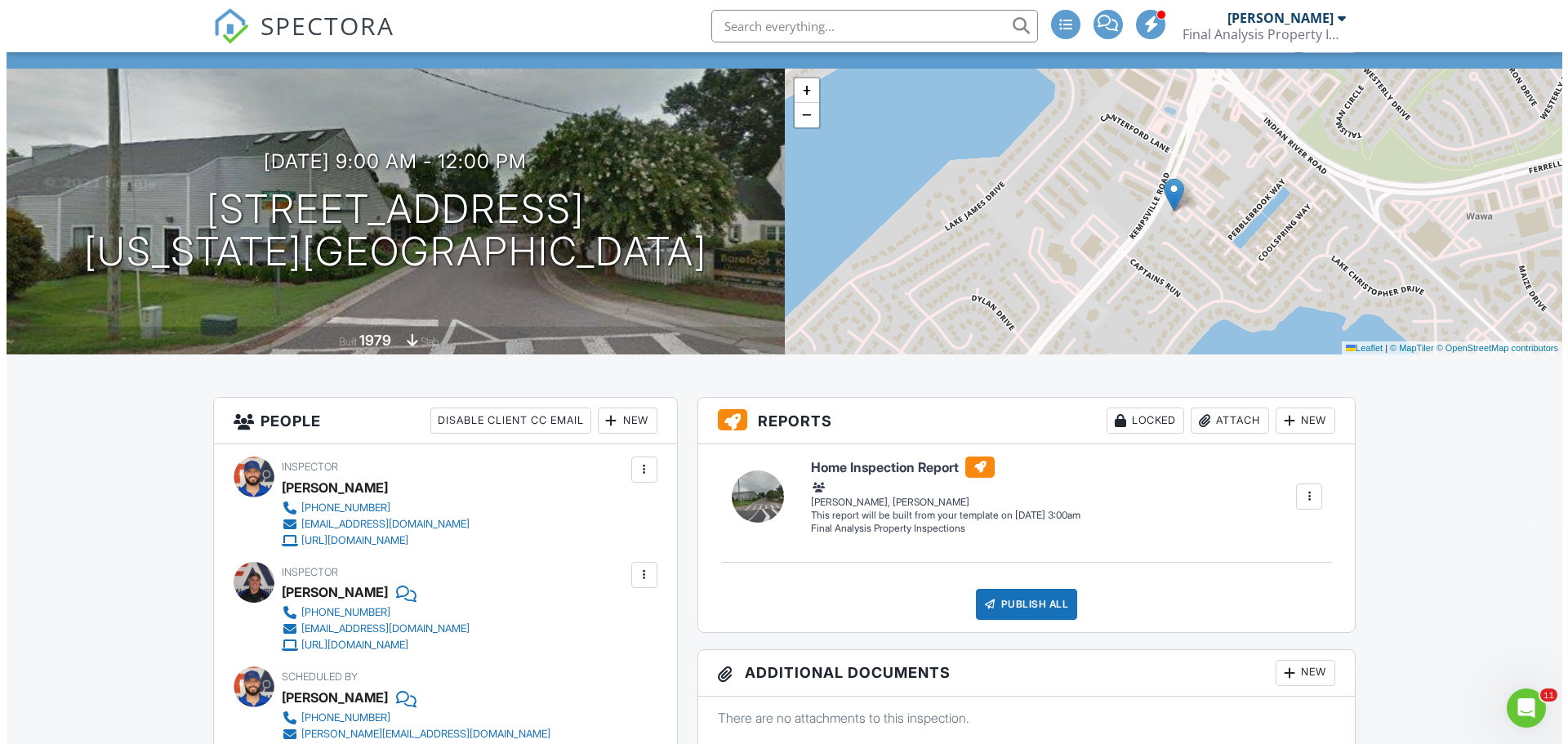 scroll, scrollTop: 0, scrollLeft: 0, axis: both 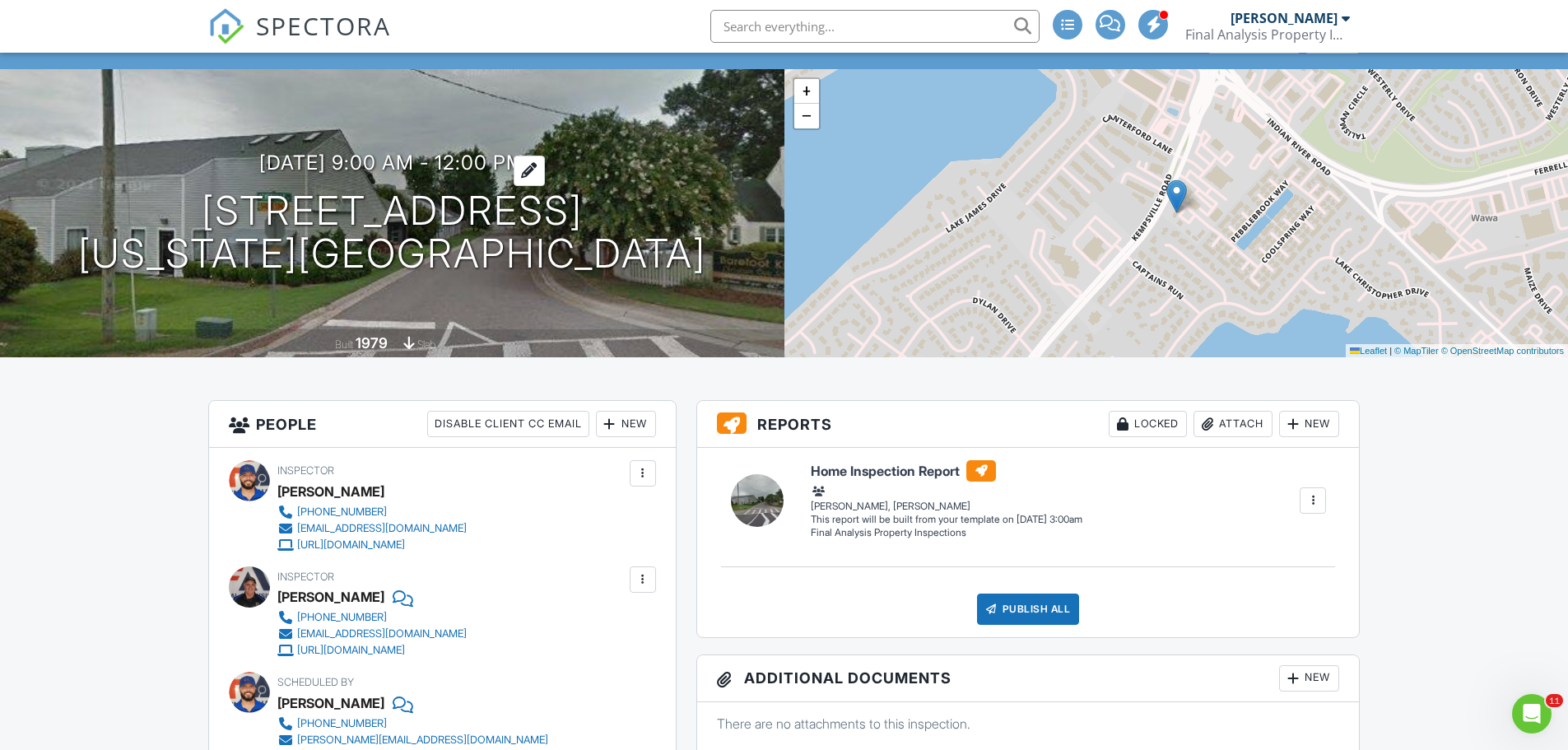 click at bounding box center [529, 170] 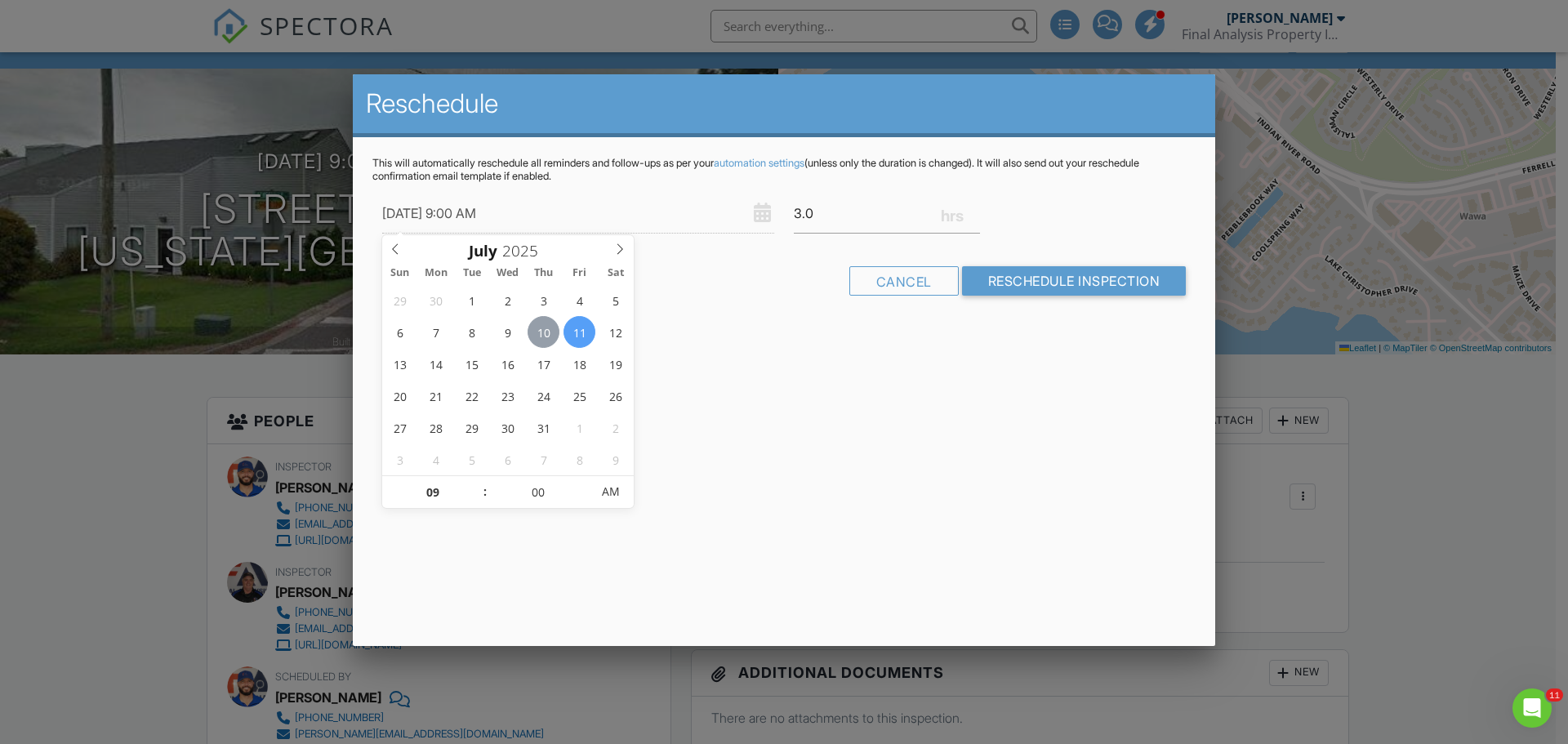 type on "[DATE] 9:00 AM" 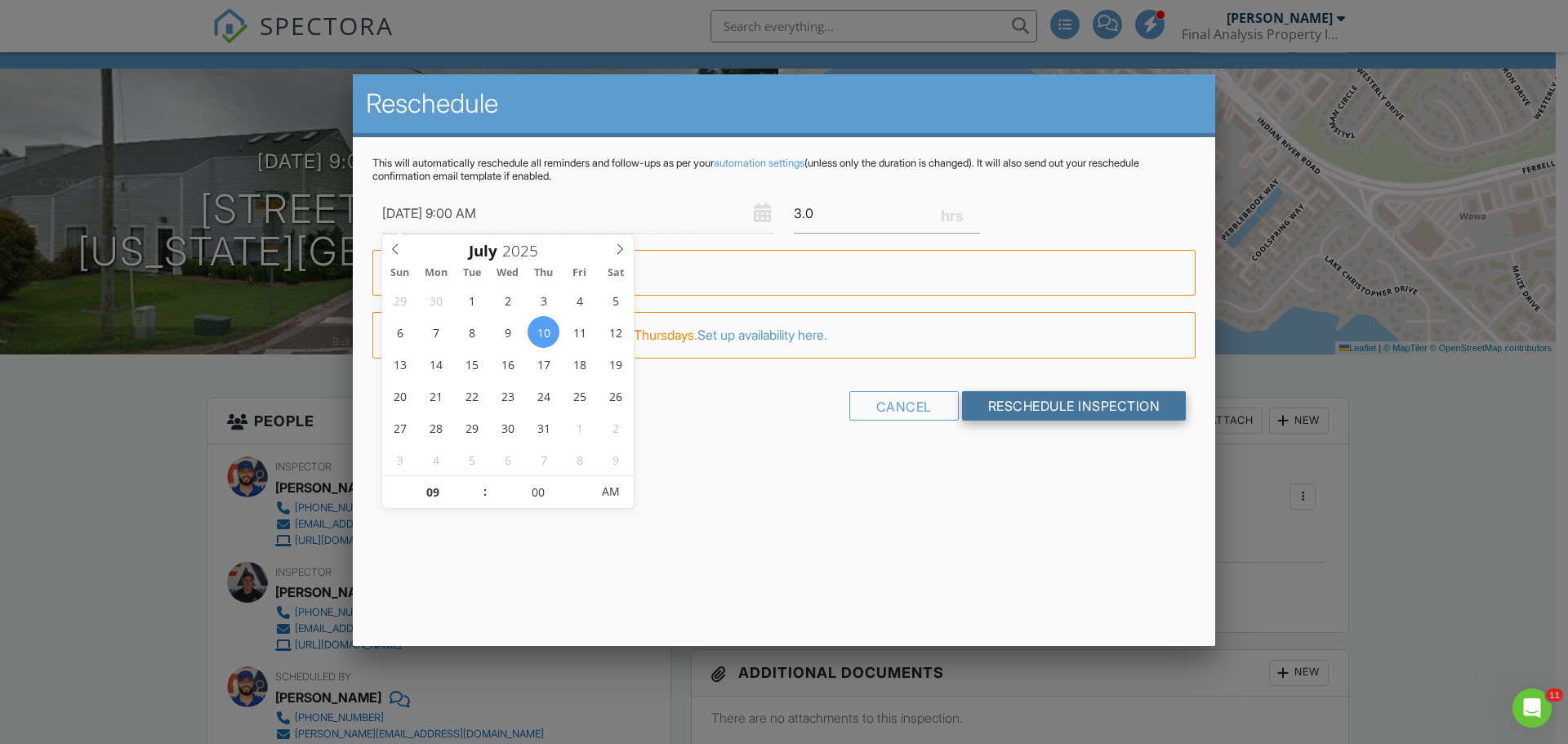 click on "Reschedule Inspection" at bounding box center [1074, 406] 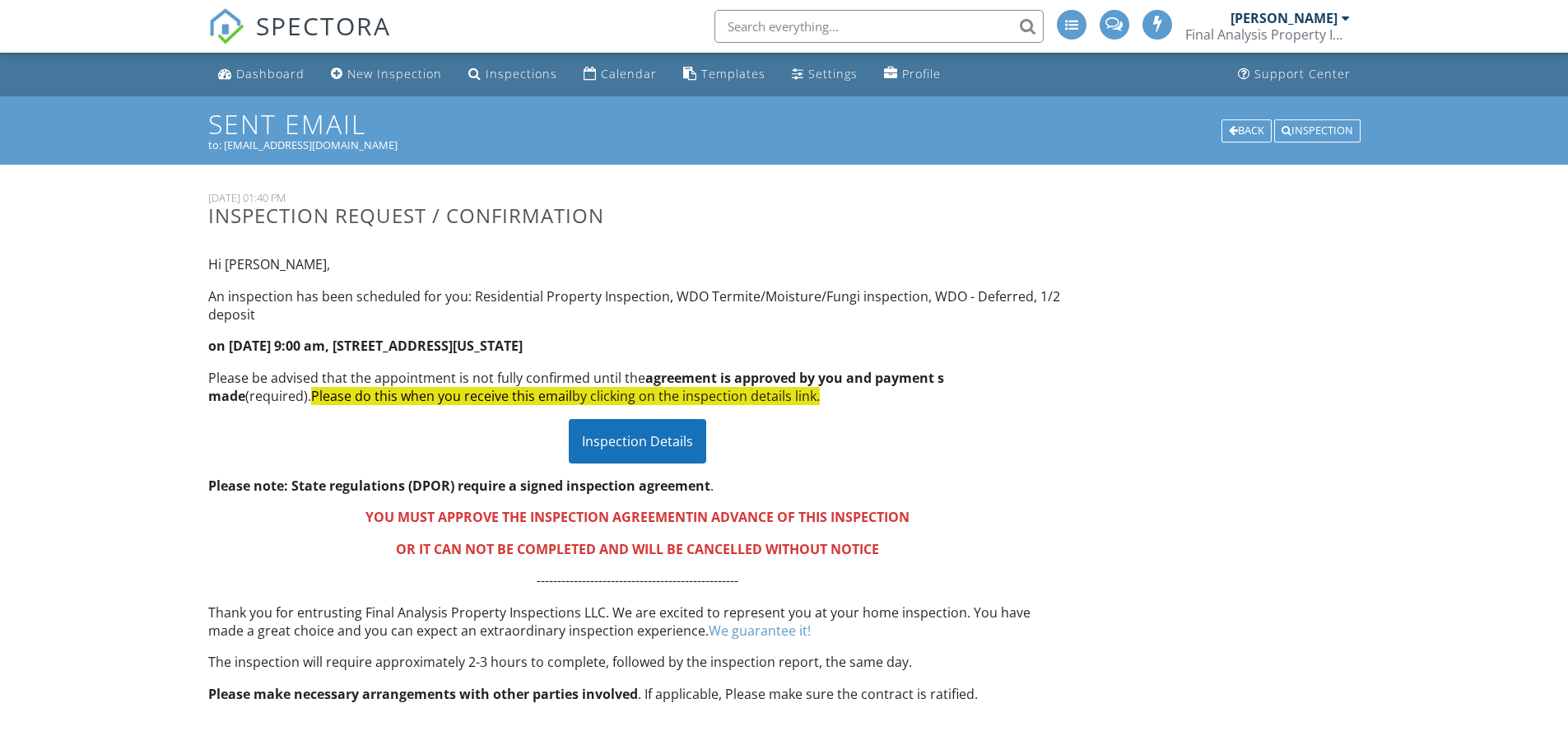 scroll, scrollTop: 0, scrollLeft: 0, axis: both 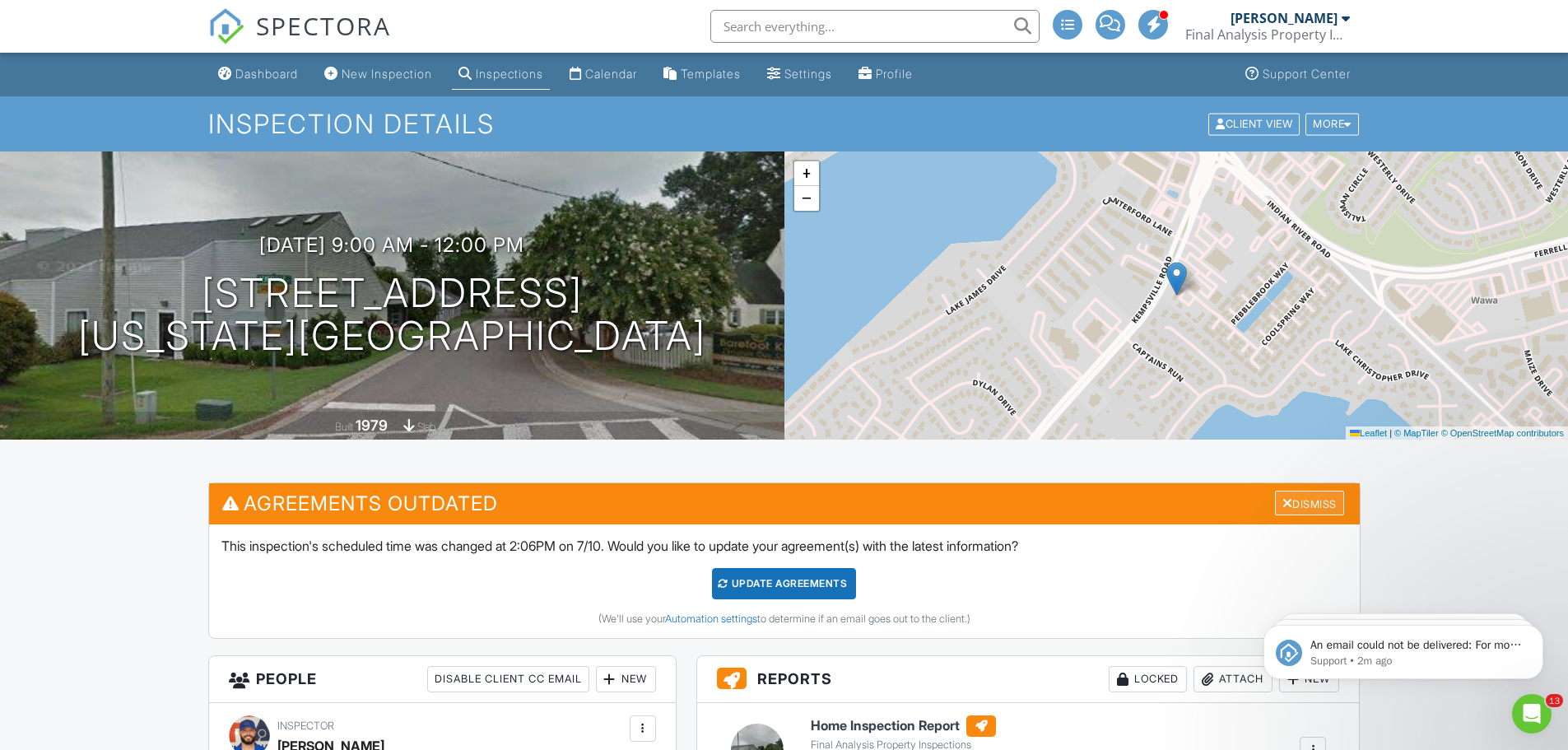 click on "Dismiss" at bounding box center [1310, 503] 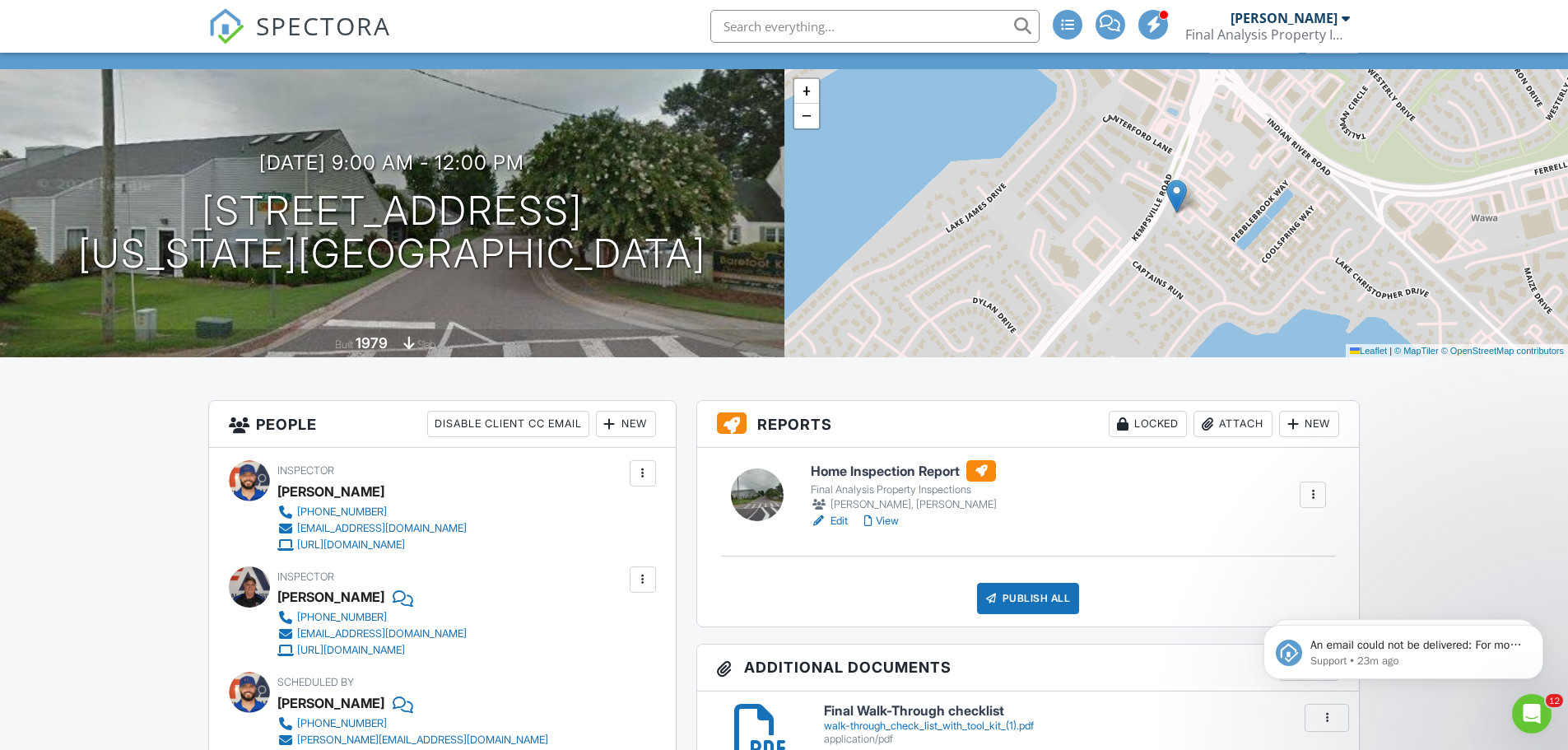 scroll, scrollTop: 0, scrollLeft: 0, axis: both 